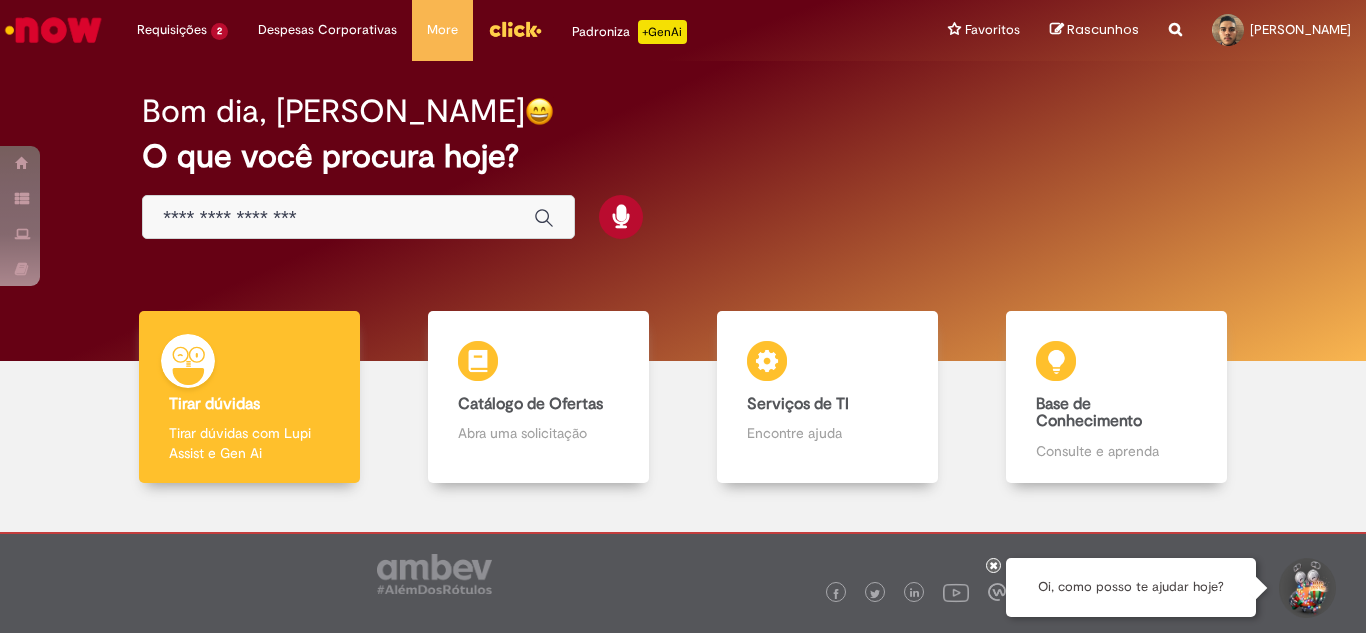 scroll, scrollTop: 0, scrollLeft: 0, axis: both 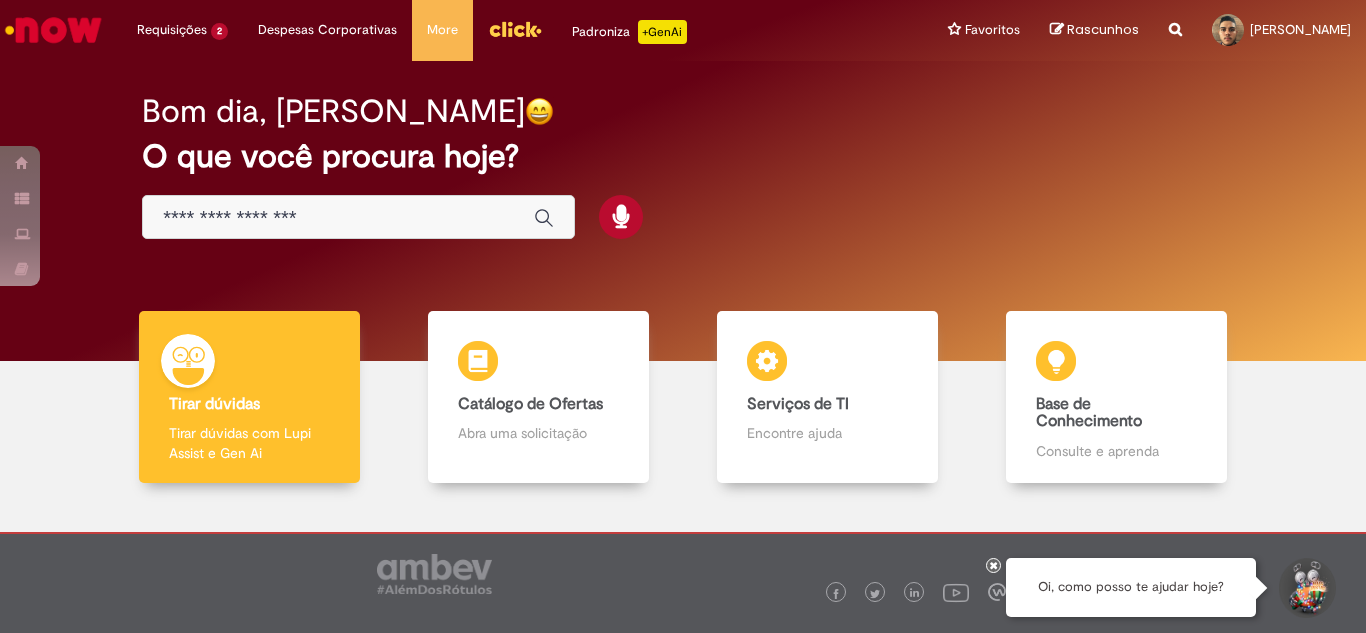 click at bounding box center [338, 218] 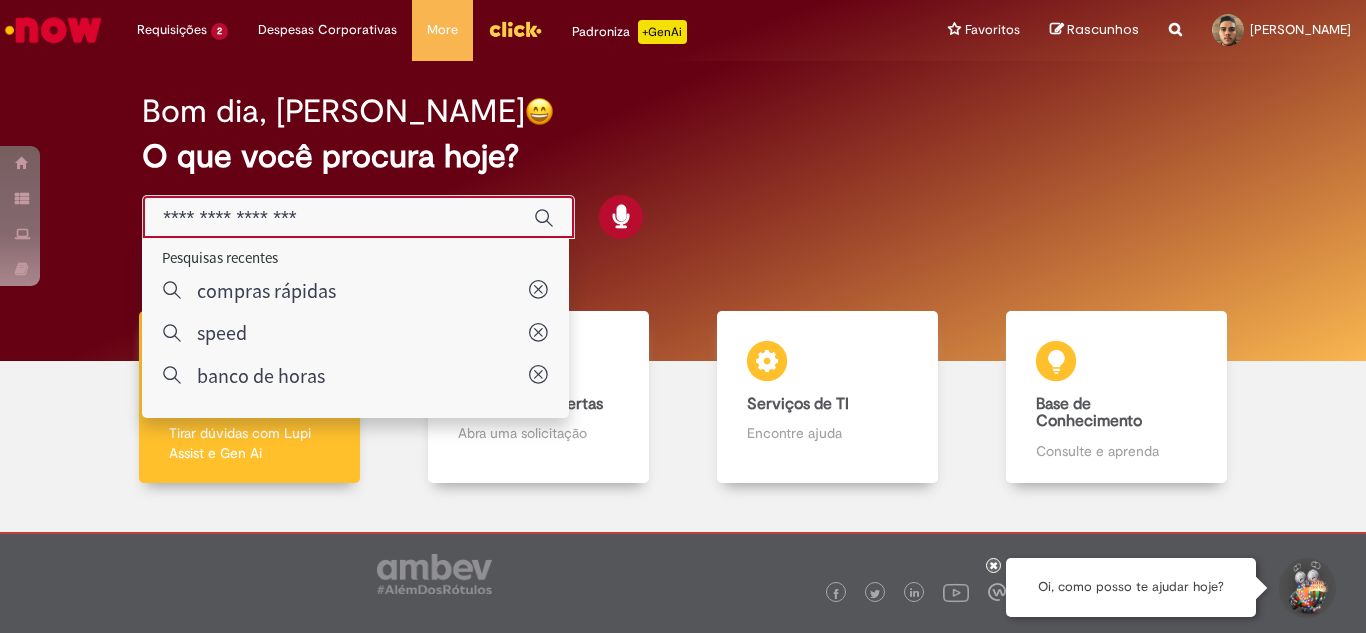 type on "**********" 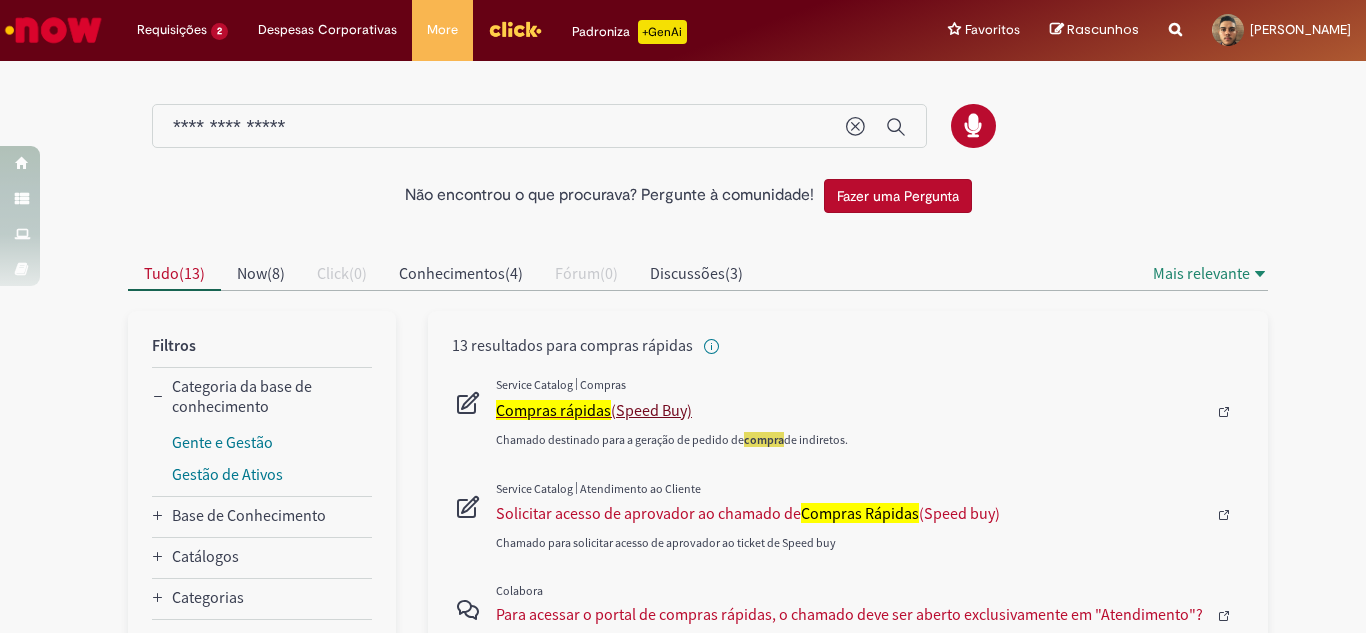 click on "Compras rápidas" at bounding box center [553, 410] 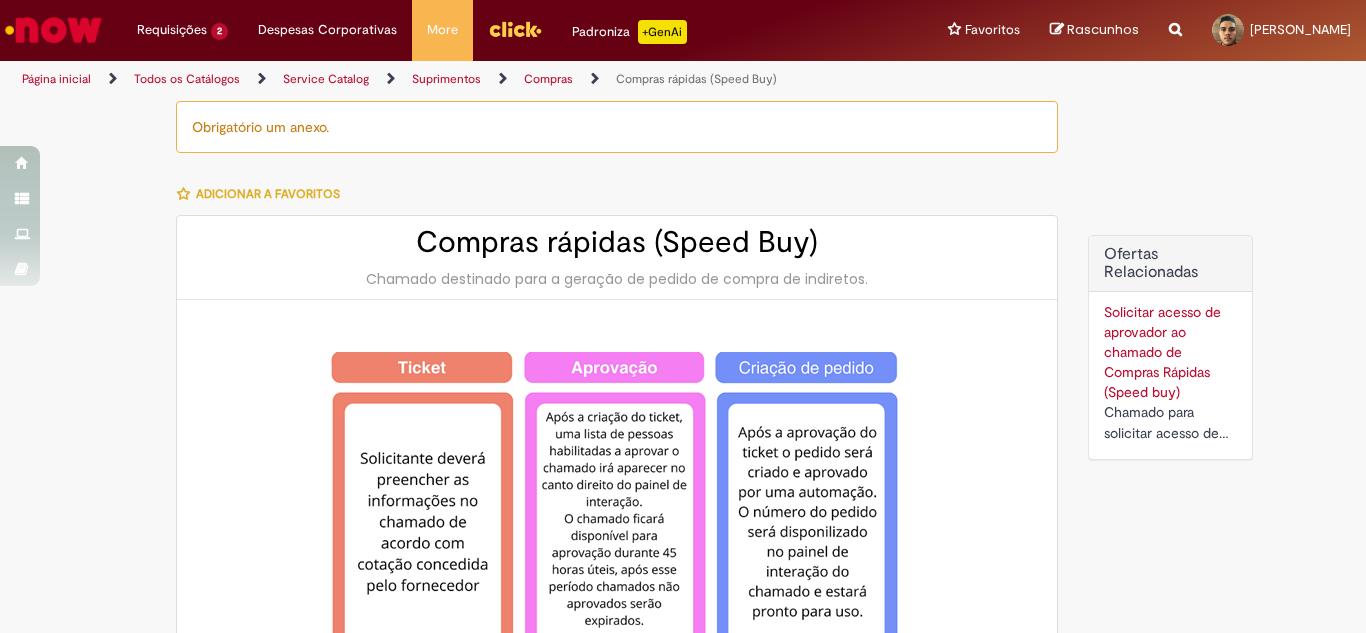 type on "********" 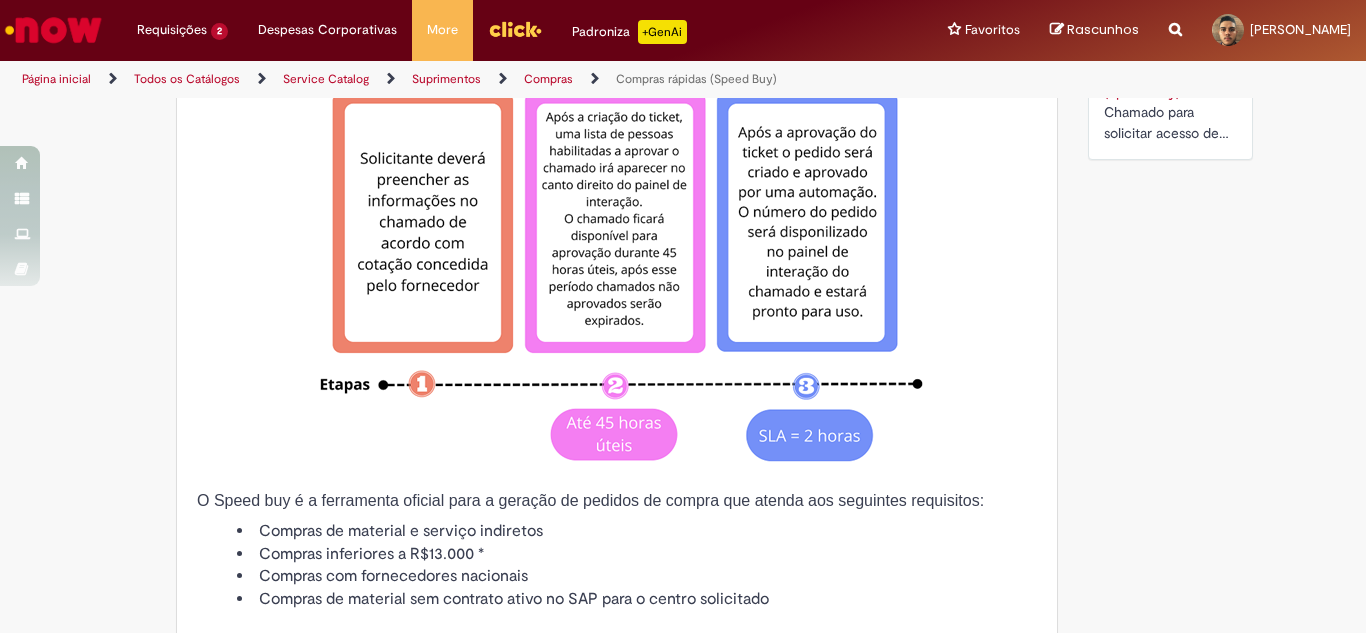 type on "**********" 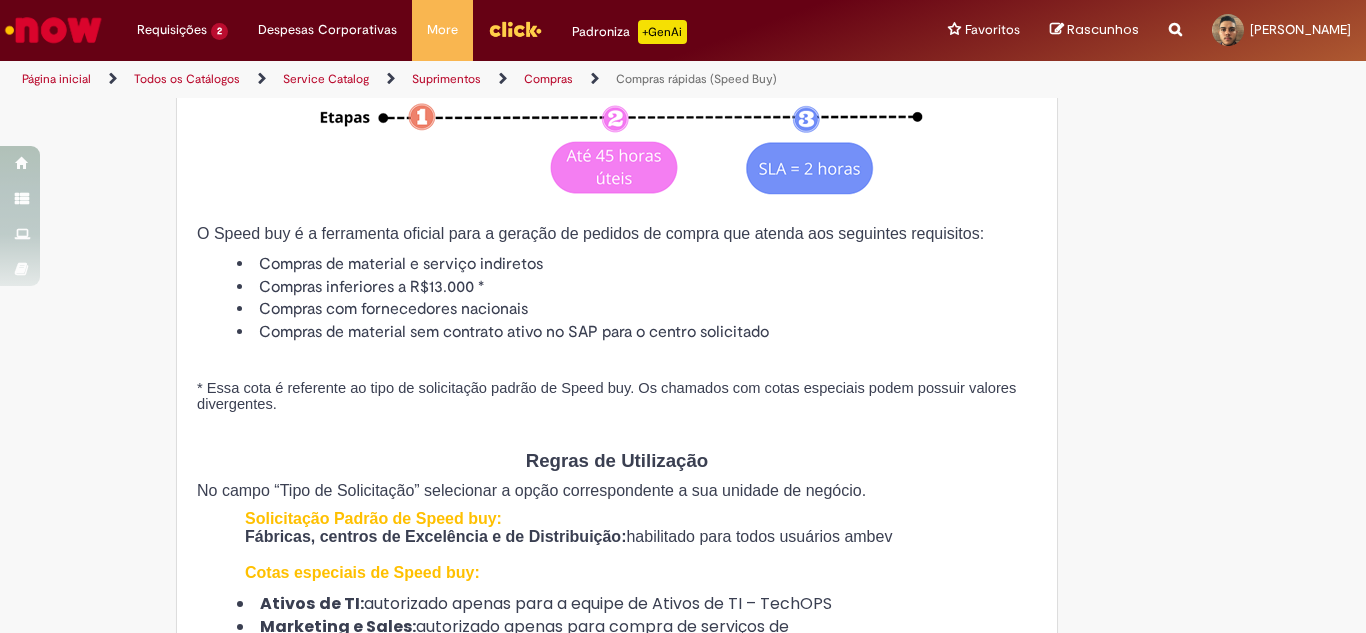 type on "**********" 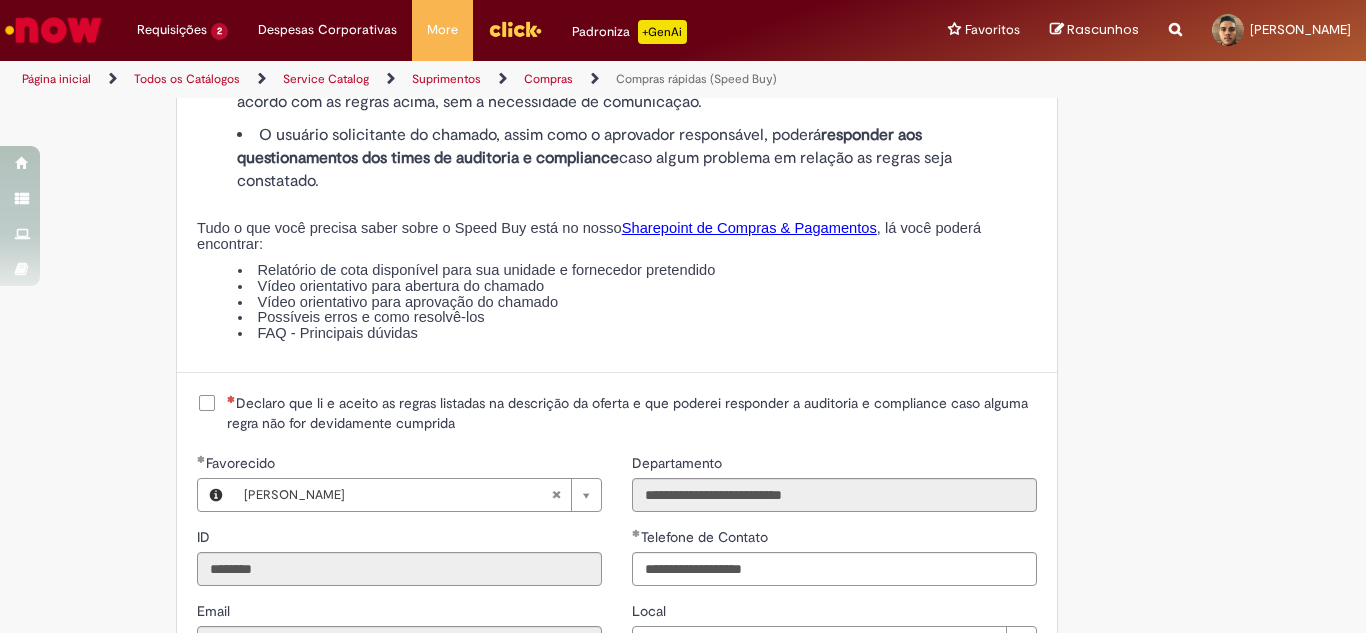 scroll, scrollTop: 2400, scrollLeft: 0, axis: vertical 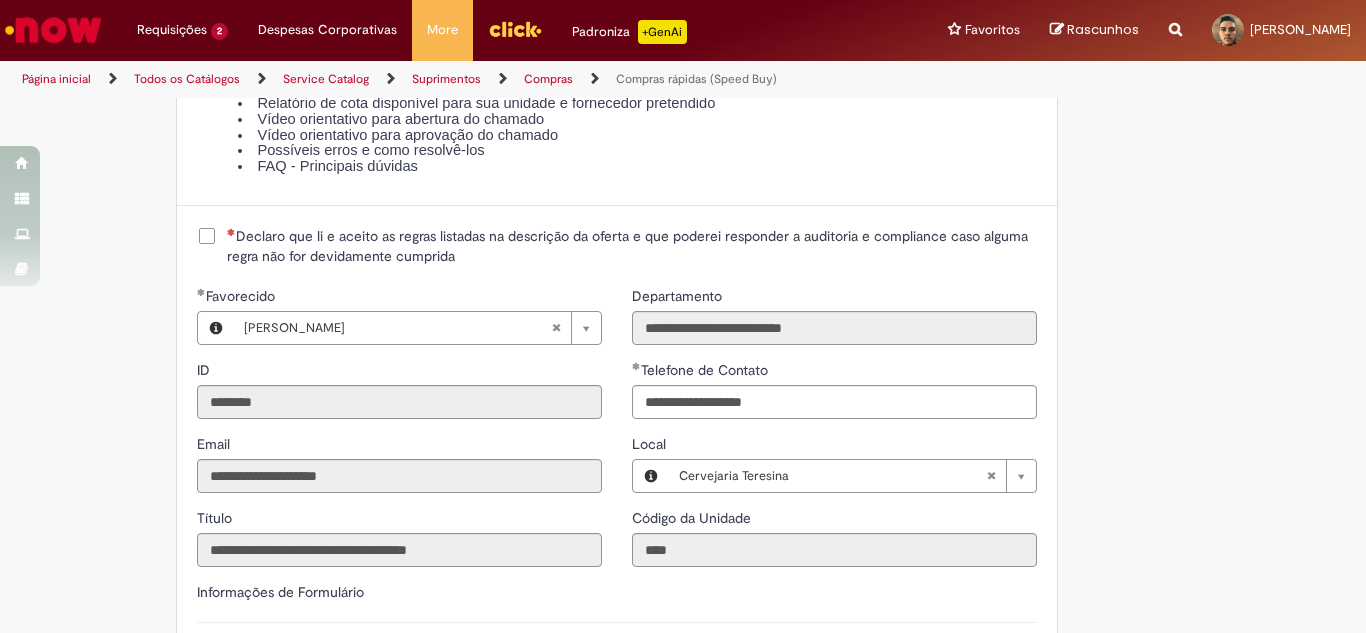 click on "Declaro que li e aceito as regras listadas na descrição da oferta e que poderei responder a auditoria e compliance caso alguma regra não for devidamente cumprida" at bounding box center (632, 246) 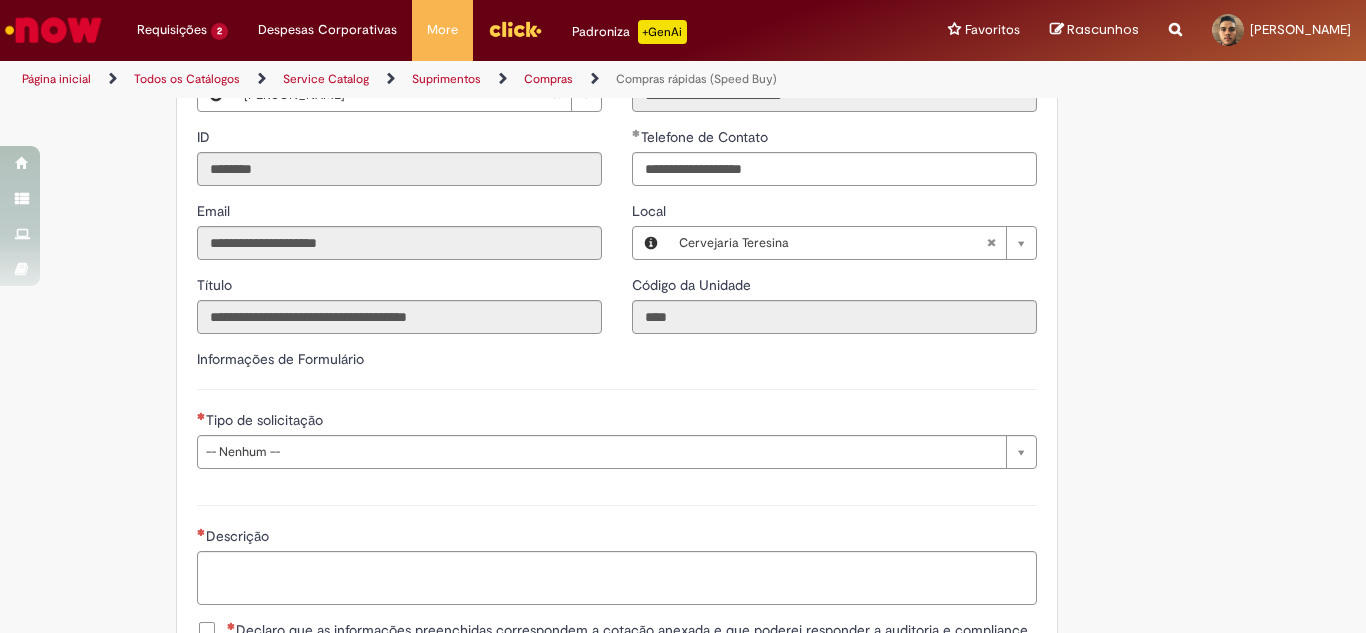 scroll, scrollTop: 2667, scrollLeft: 0, axis: vertical 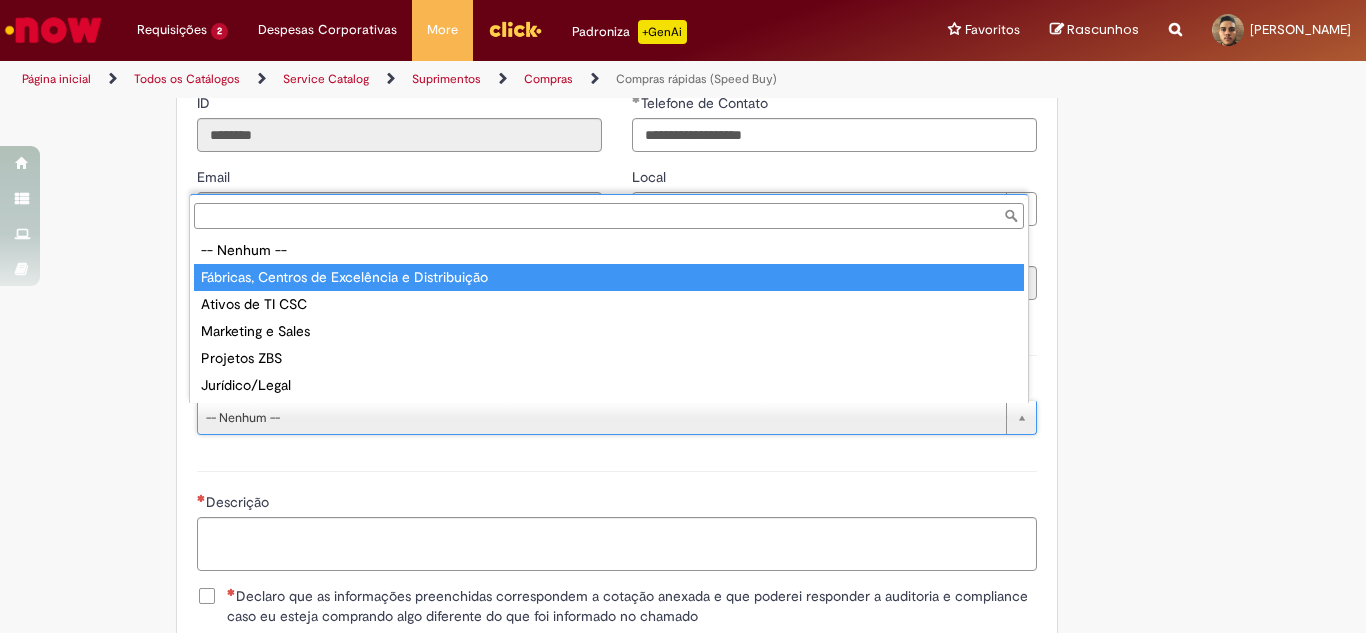type on "**********" 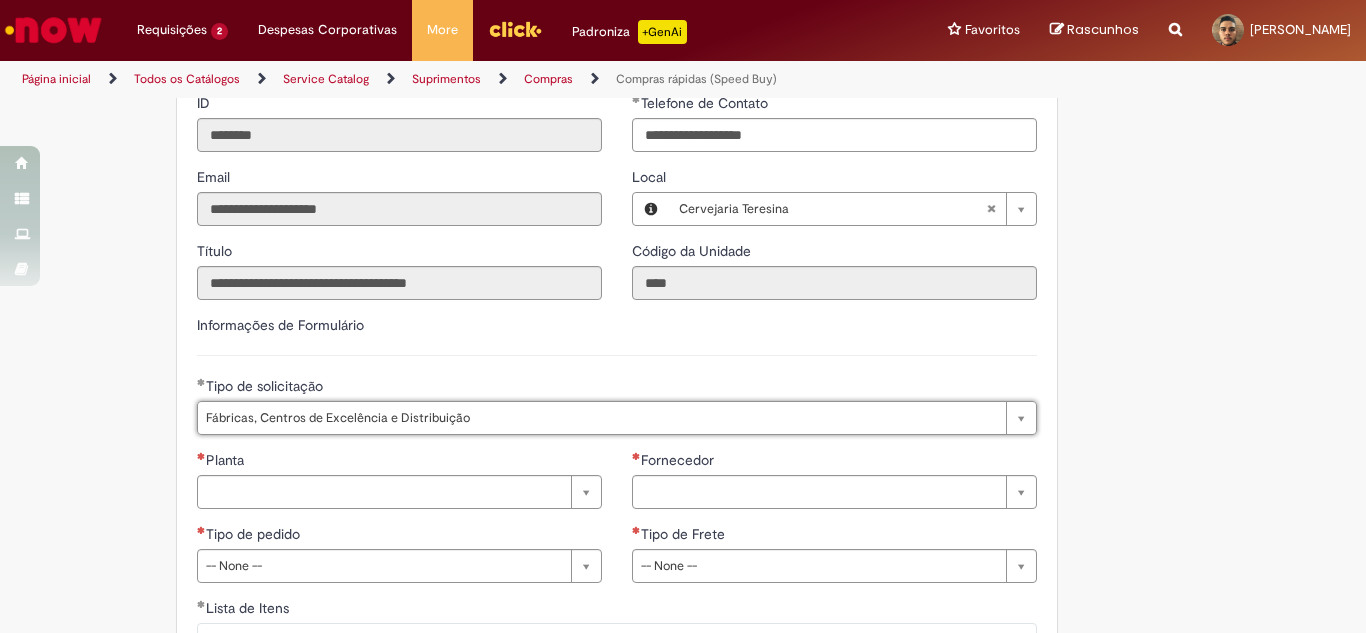 scroll, scrollTop: 2800, scrollLeft: 0, axis: vertical 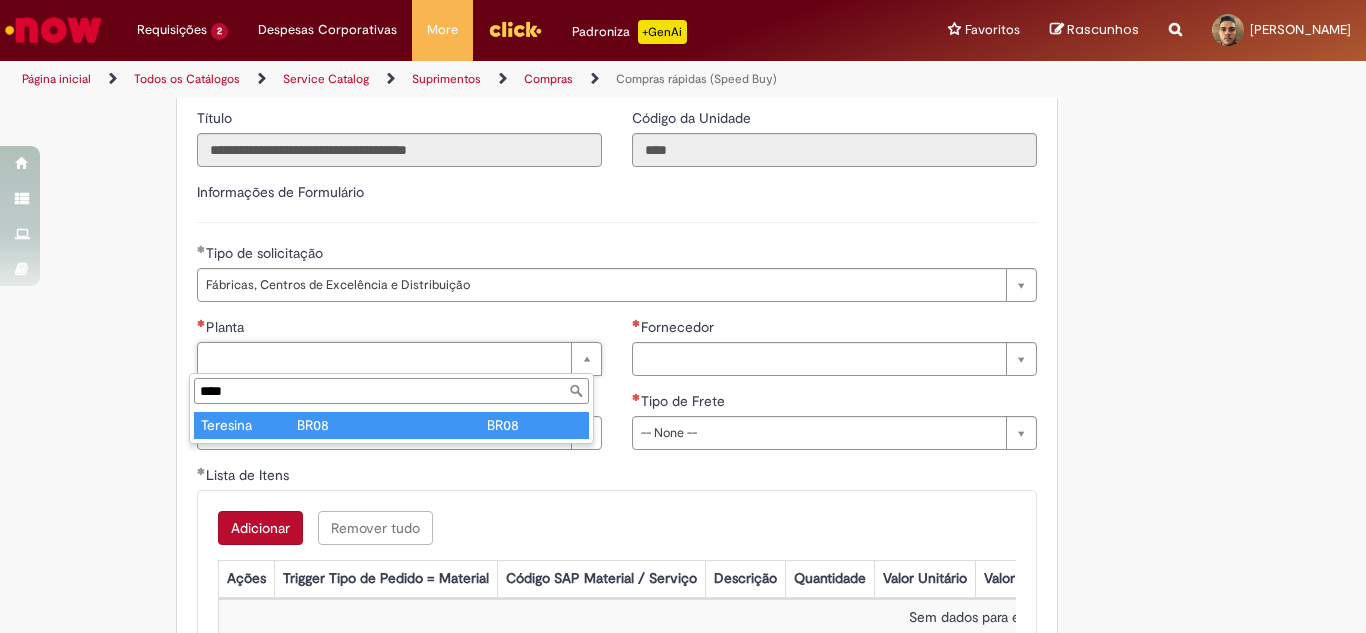 type on "****" 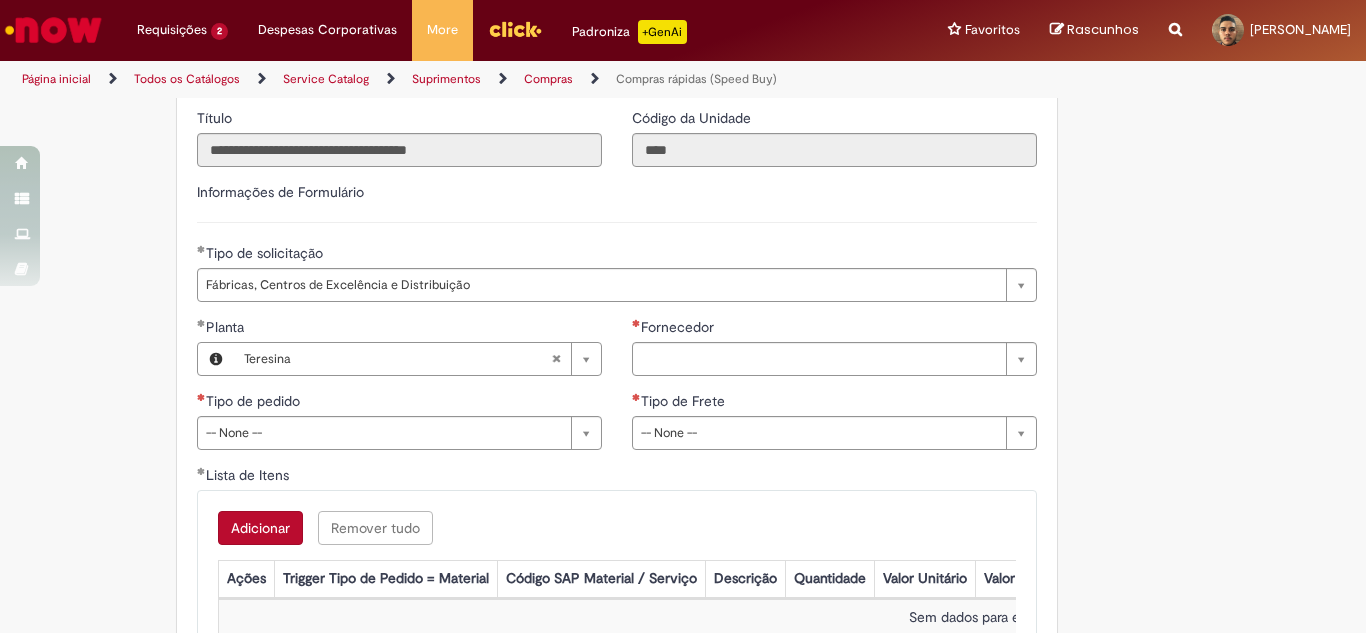 drag, startPoint x: 143, startPoint y: 481, endPoint x: 112, endPoint y: 419, distance: 69.31811 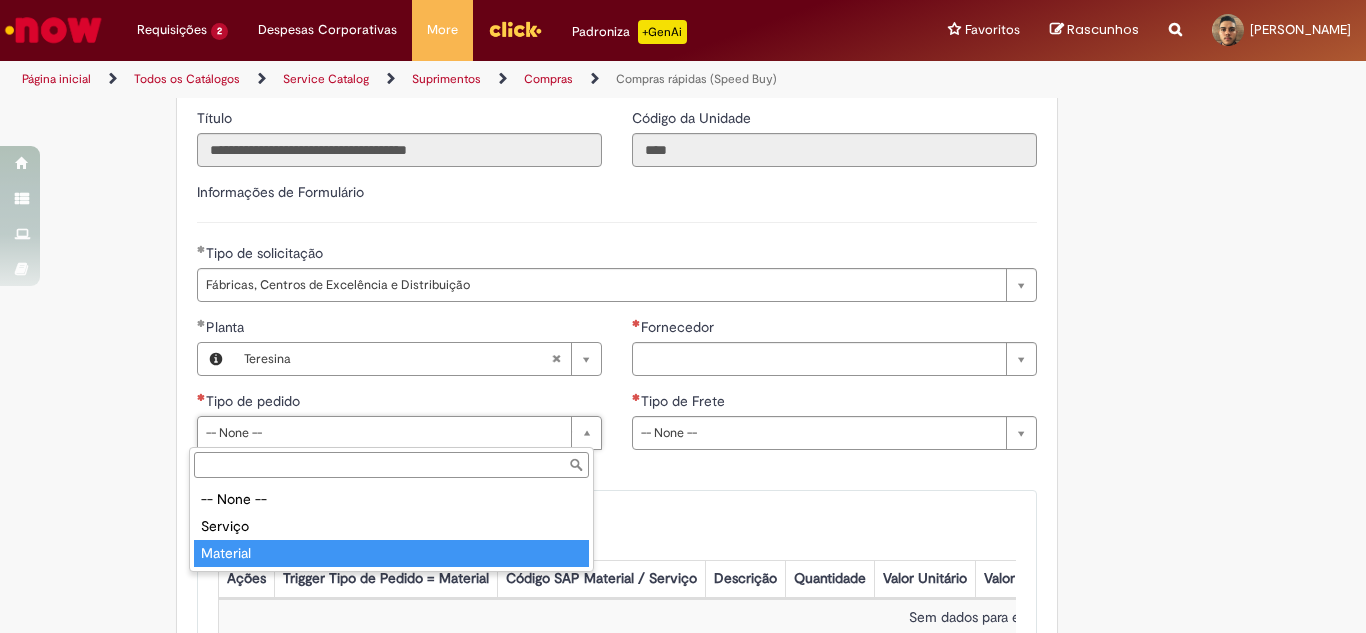 type on "********" 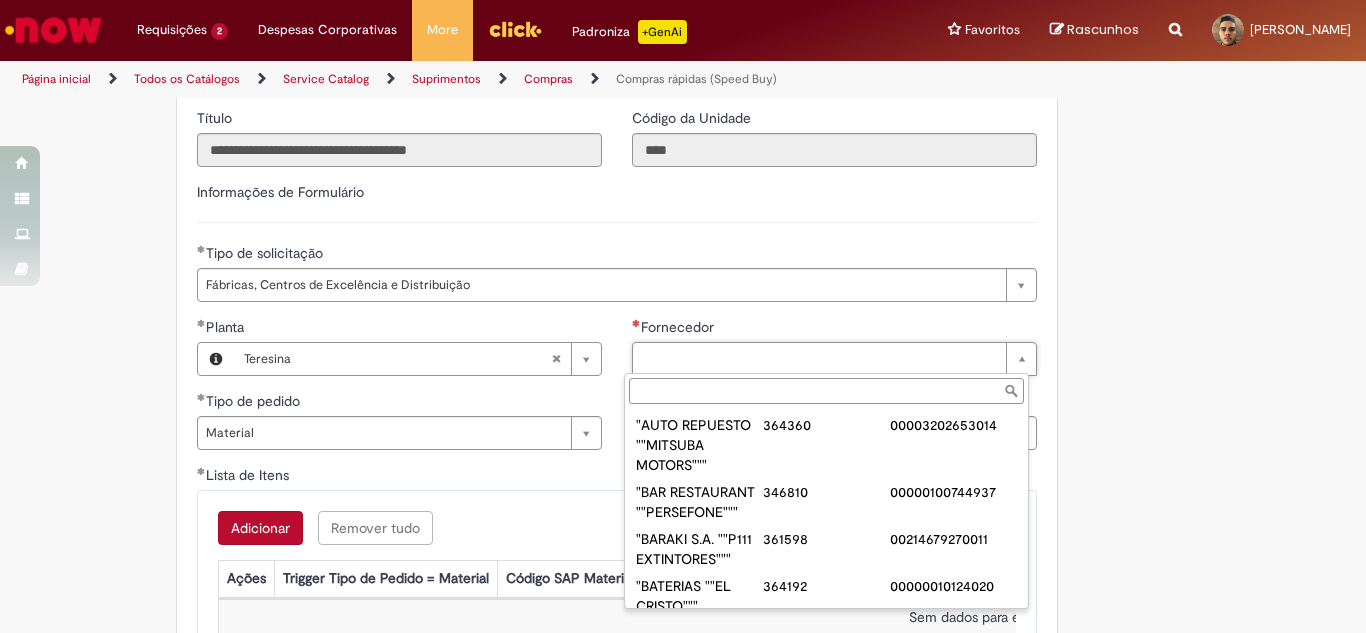 paste on "**********" 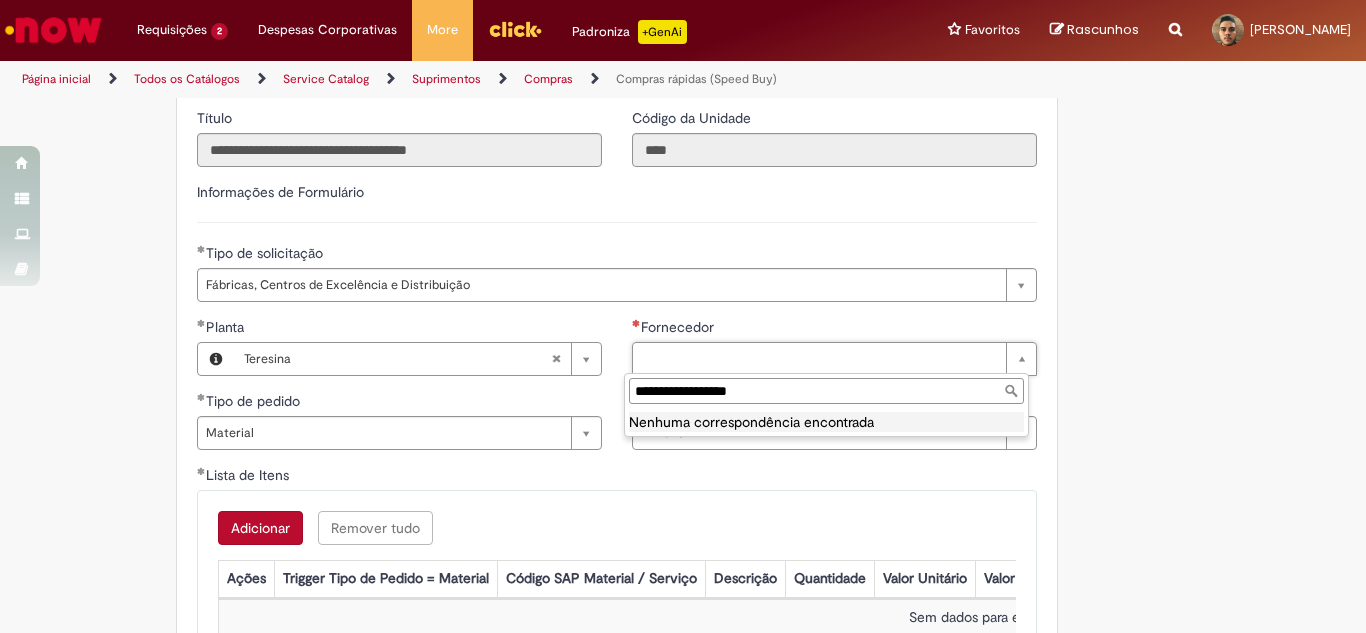 click on "**********" at bounding box center [826, 391] 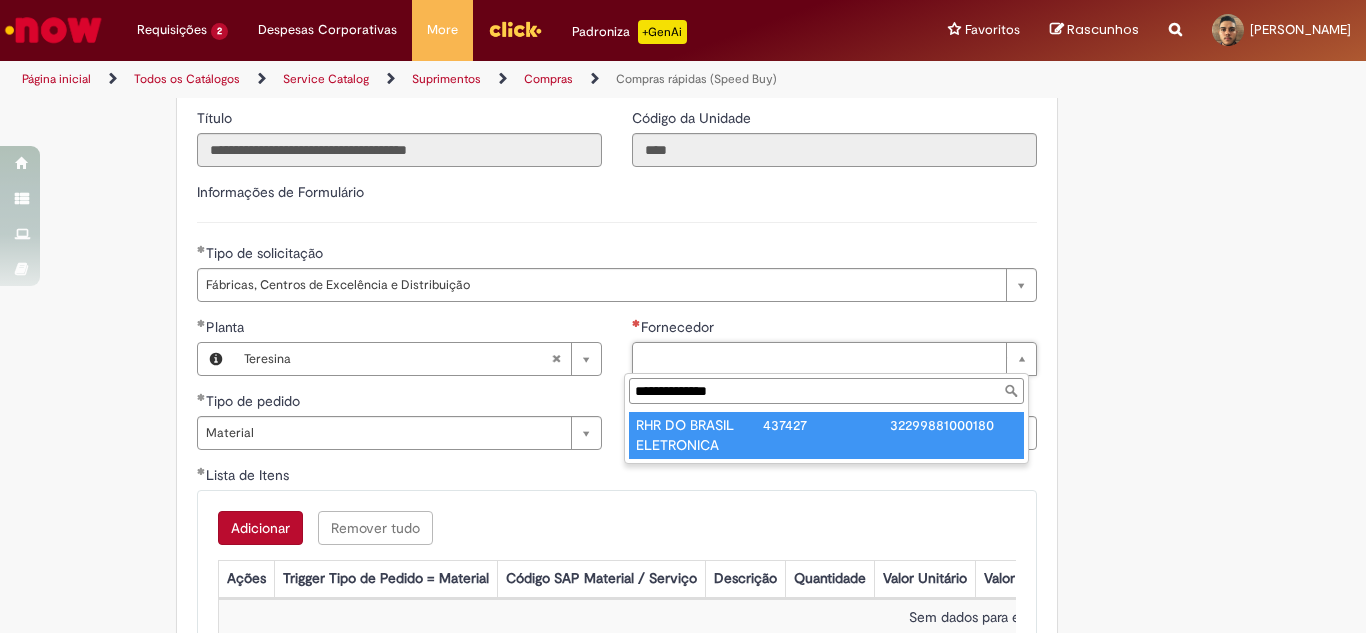 type on "**********" 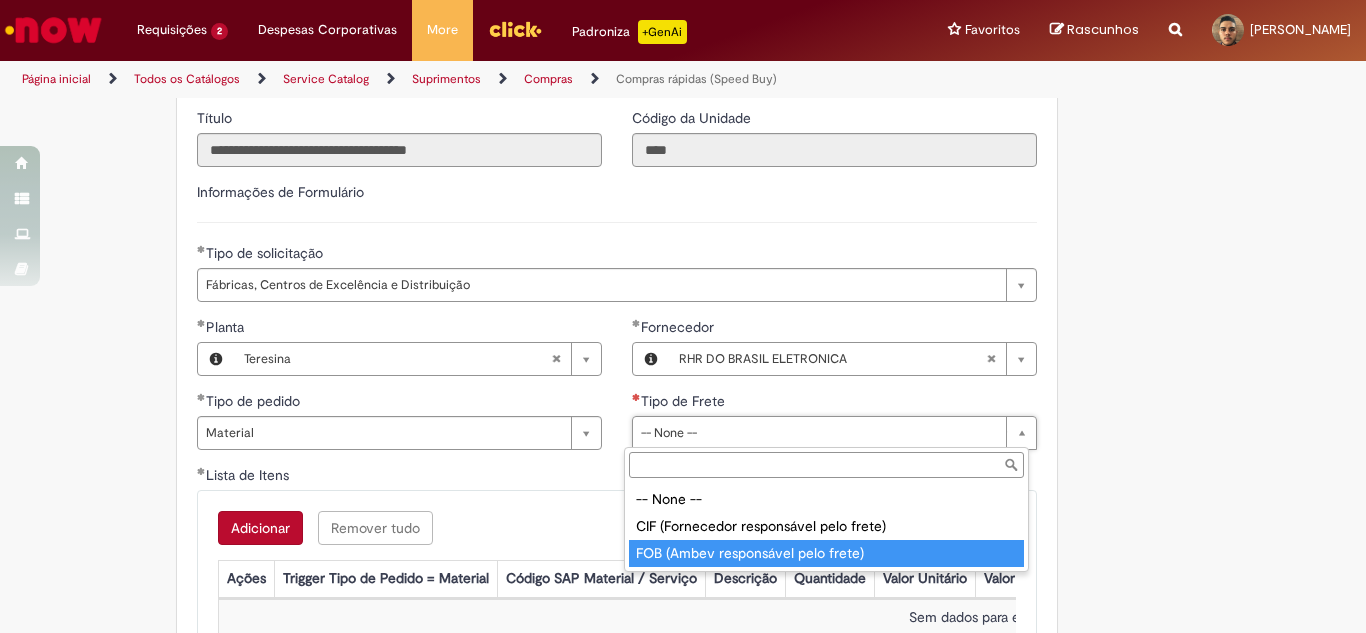 type on "**********" 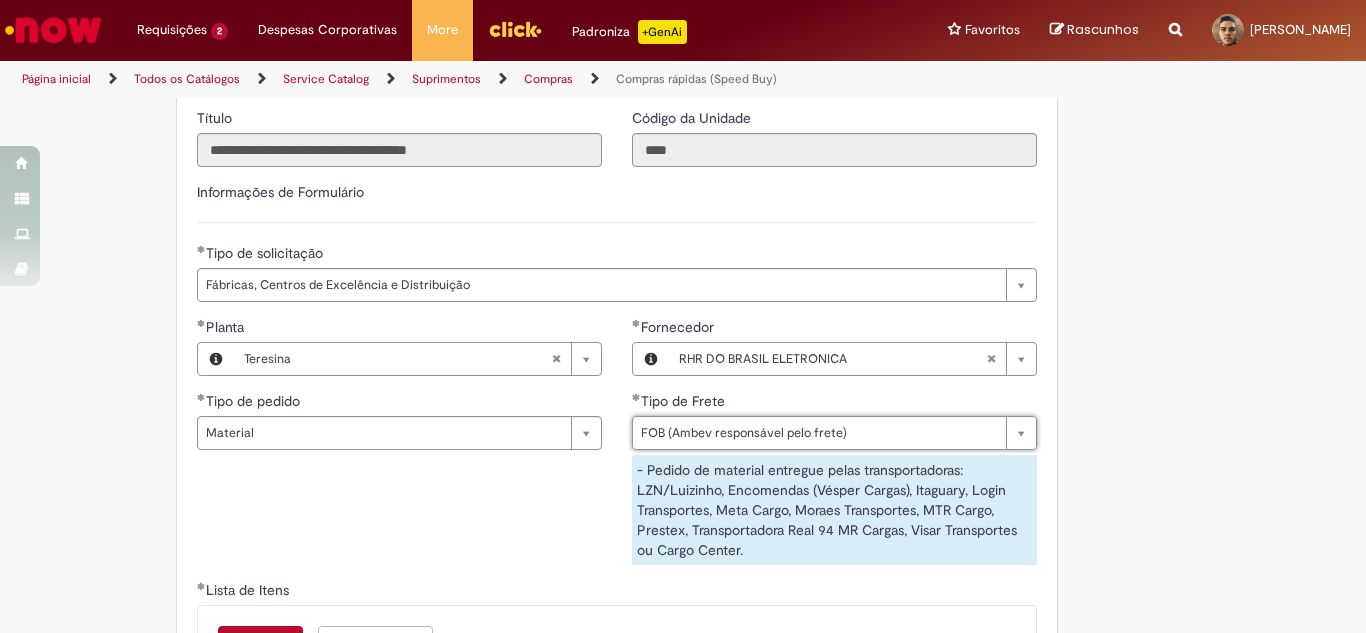 scroll, scrollTop: 3100, scrollLeft: 0, axis: vertical 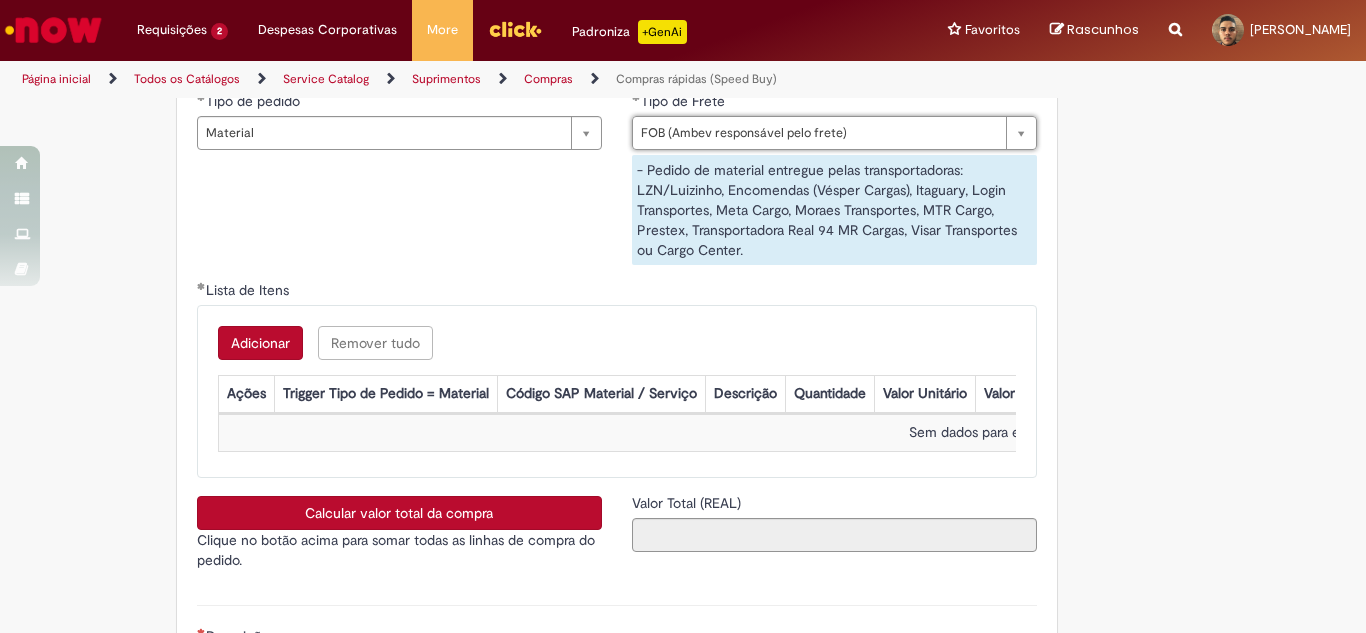click on "Adicionar" at bounding box center (260, 343) 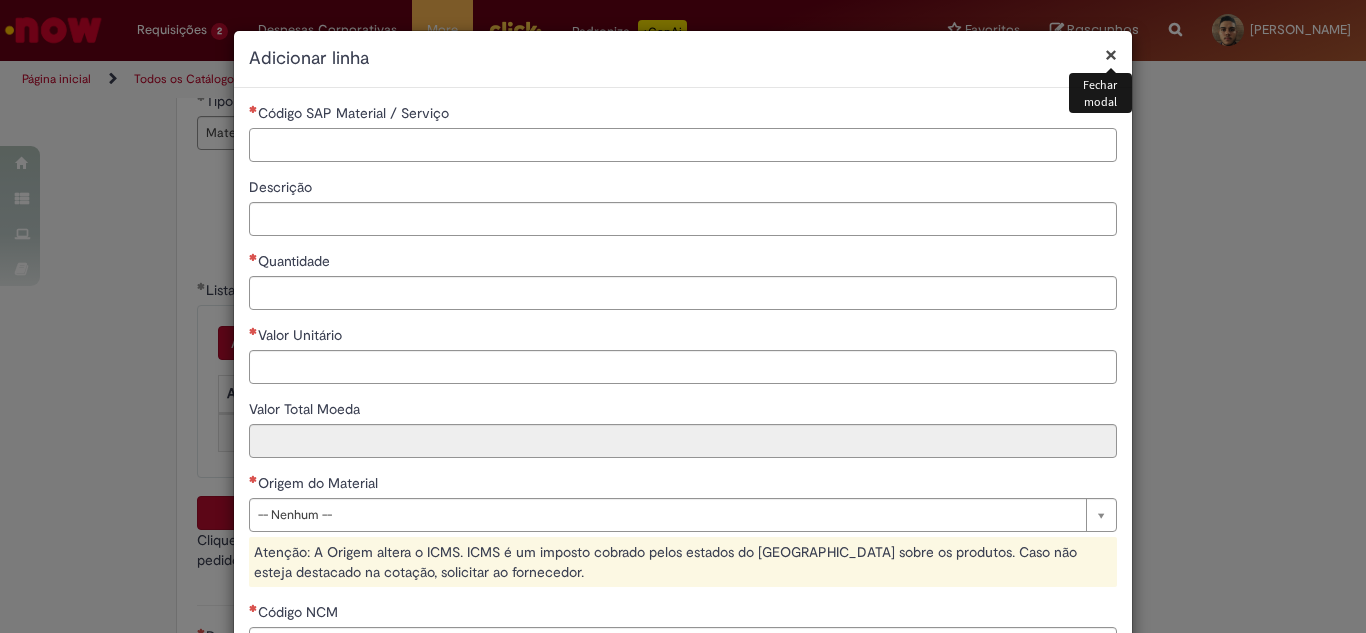 click on "Código SAP Material / Serviço" at bounding box center [683, 145] 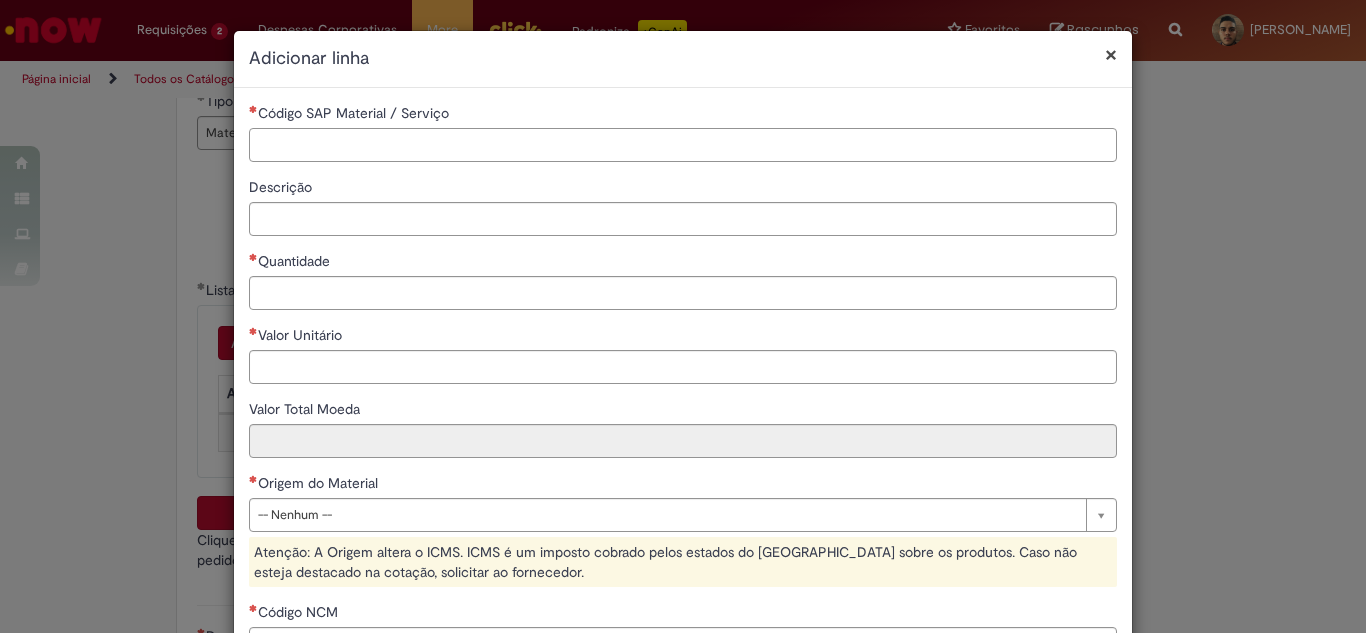 paste on "********" 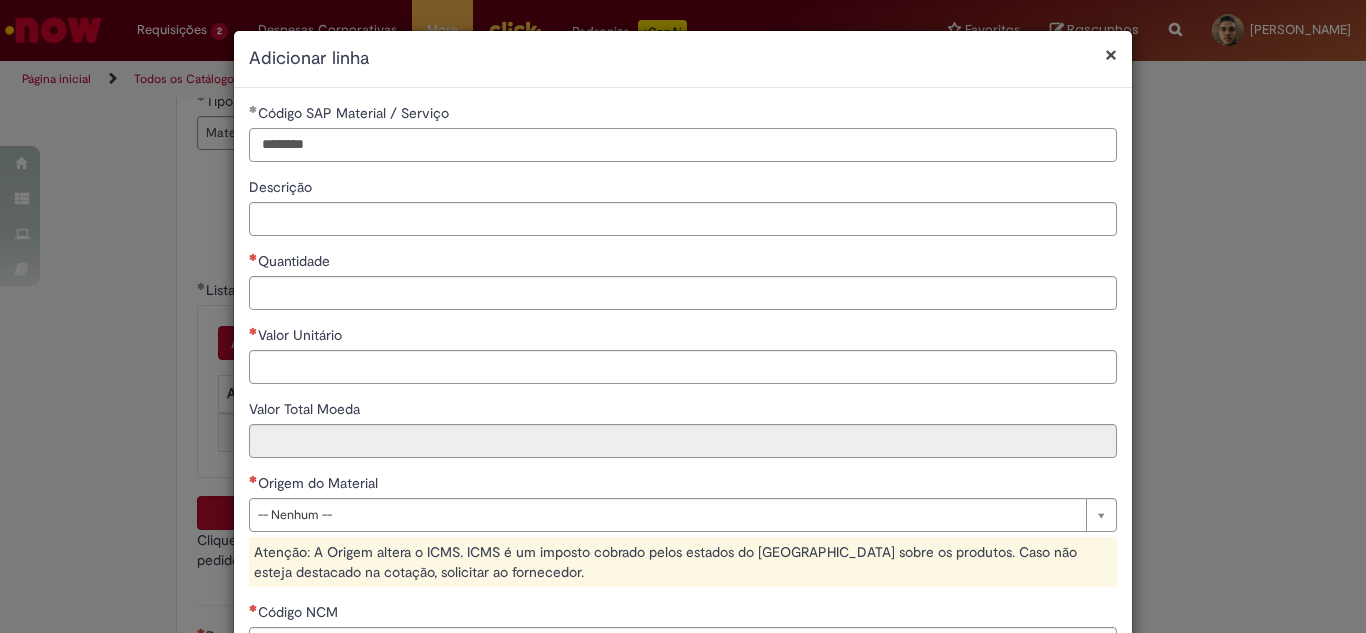 type on "********" 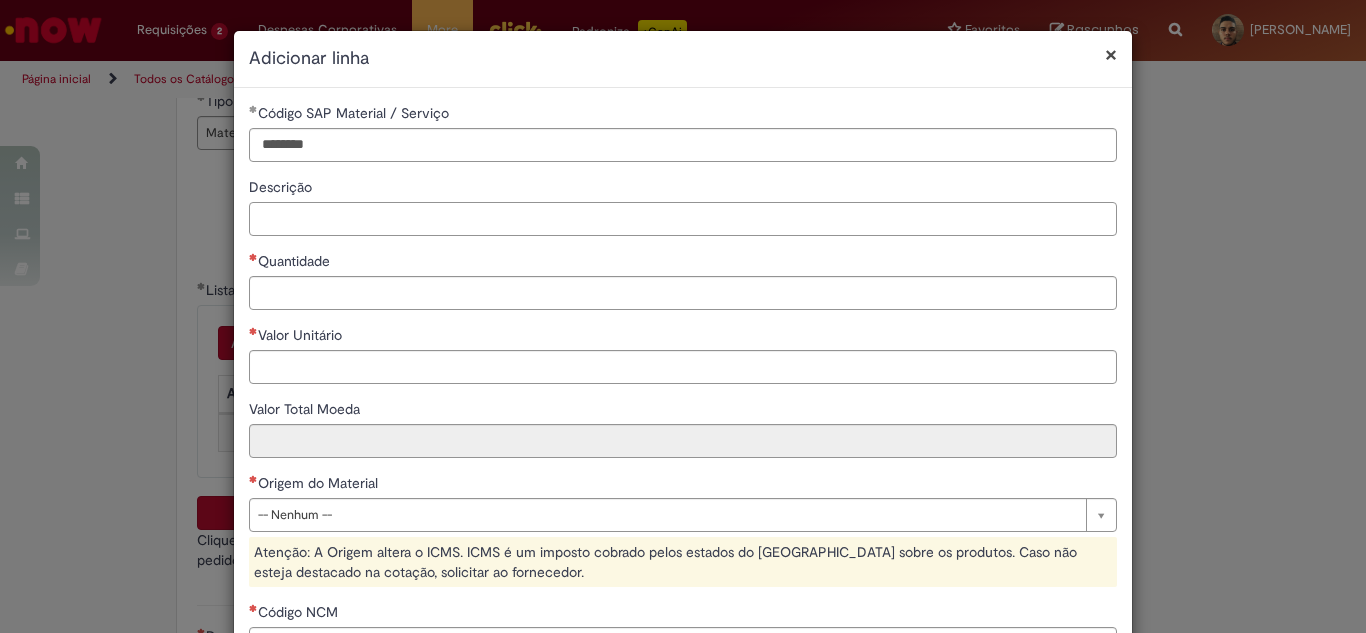 click on "Descrição" at bounding box center (683, 219) 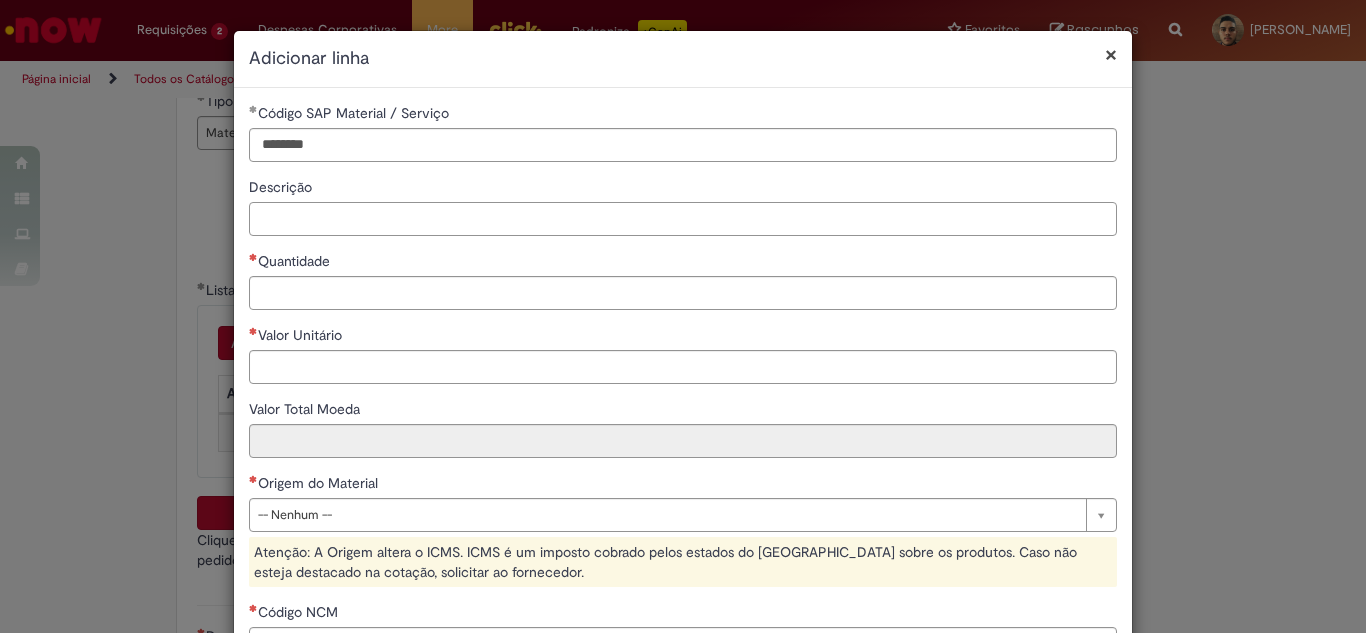 paste on "**********" 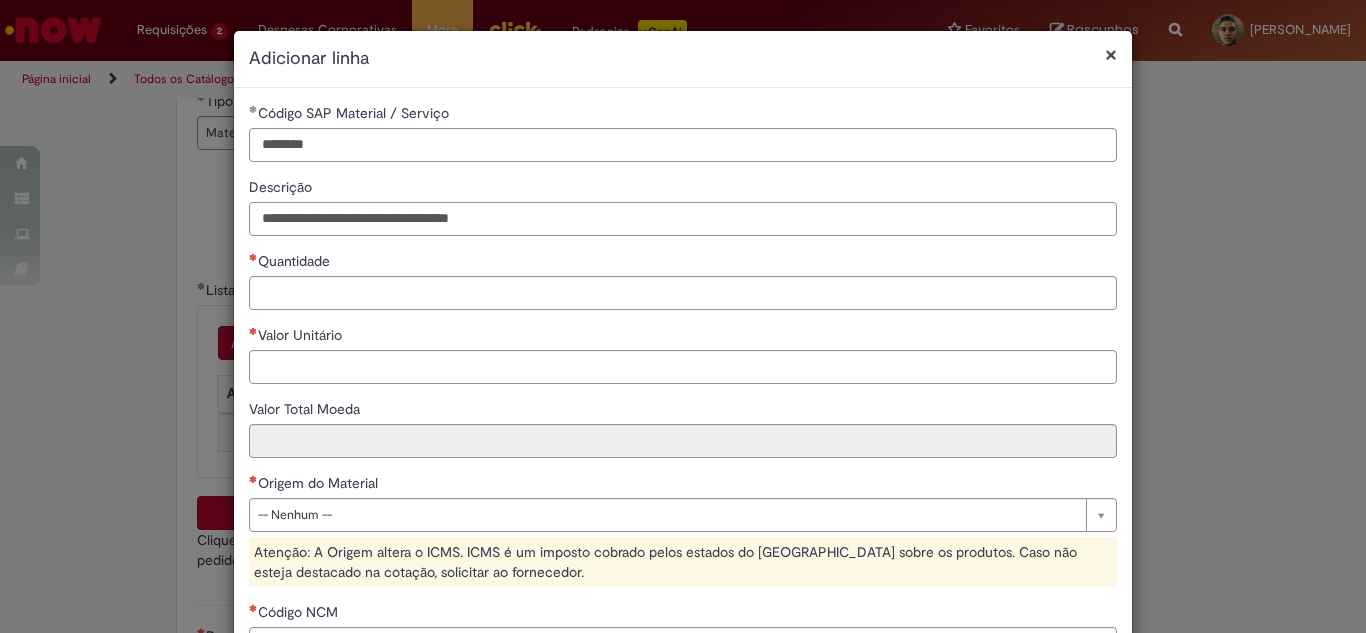 click on "**********" at bounding box center (683, 219) 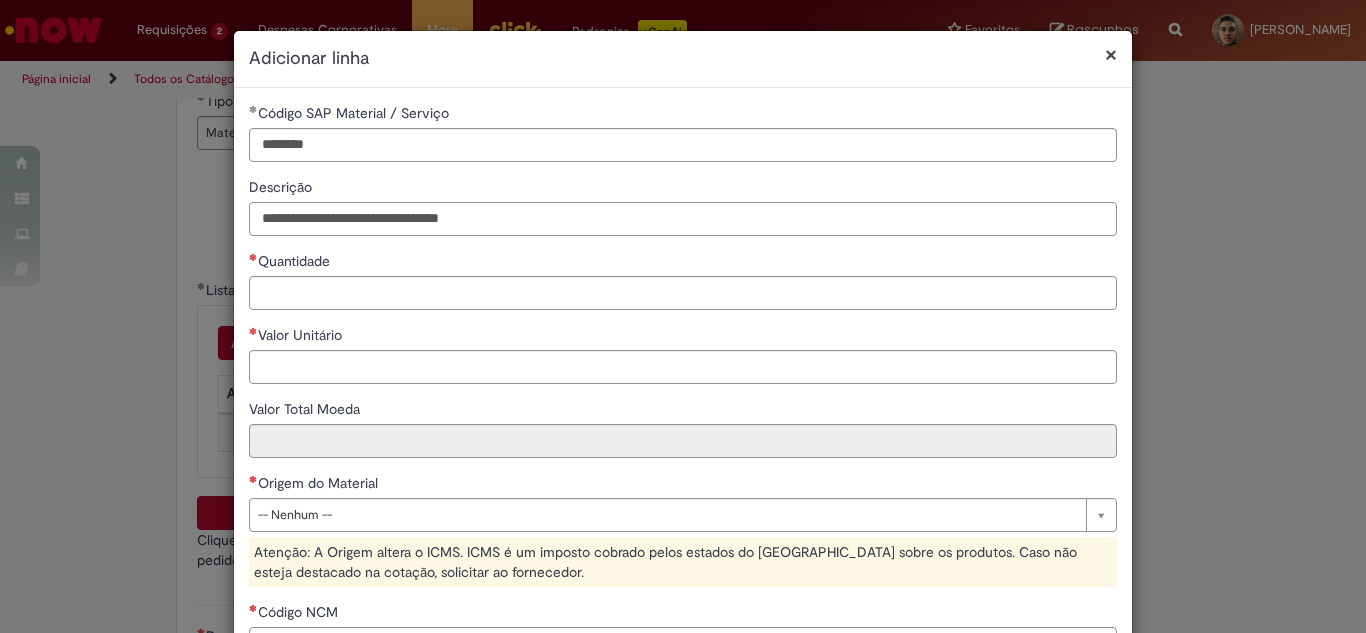 type on "**********" 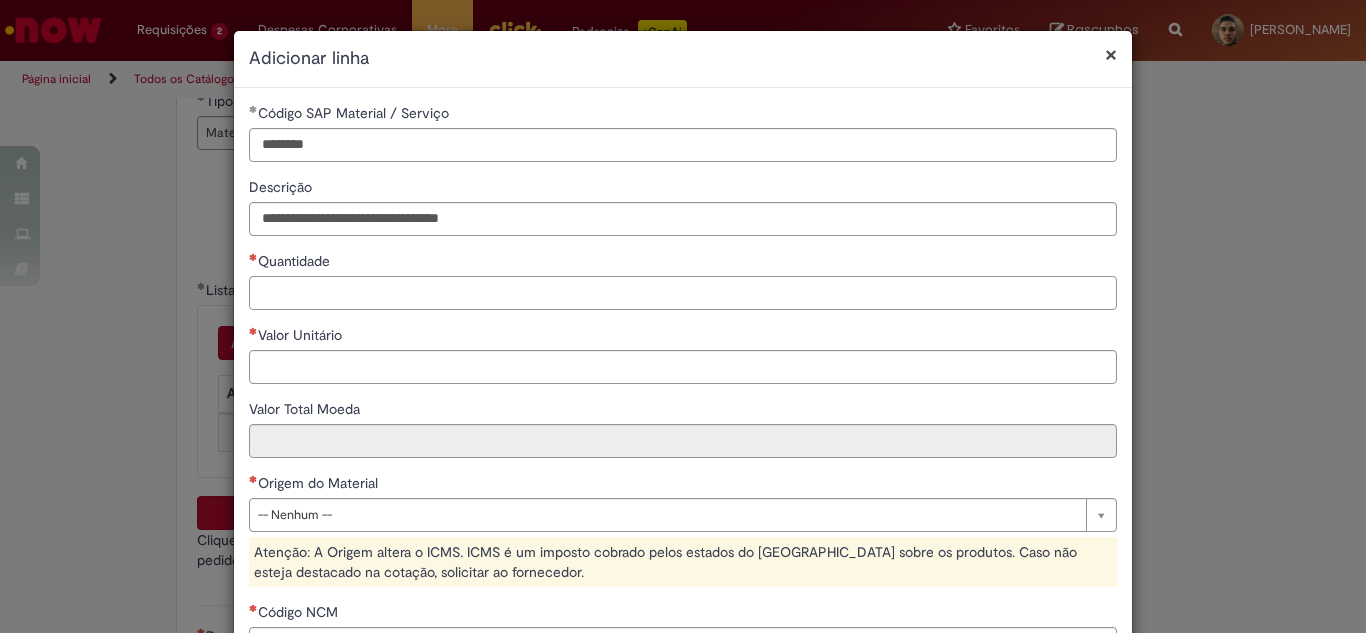 click on "Quantidade" at bounding box center (683, 293) 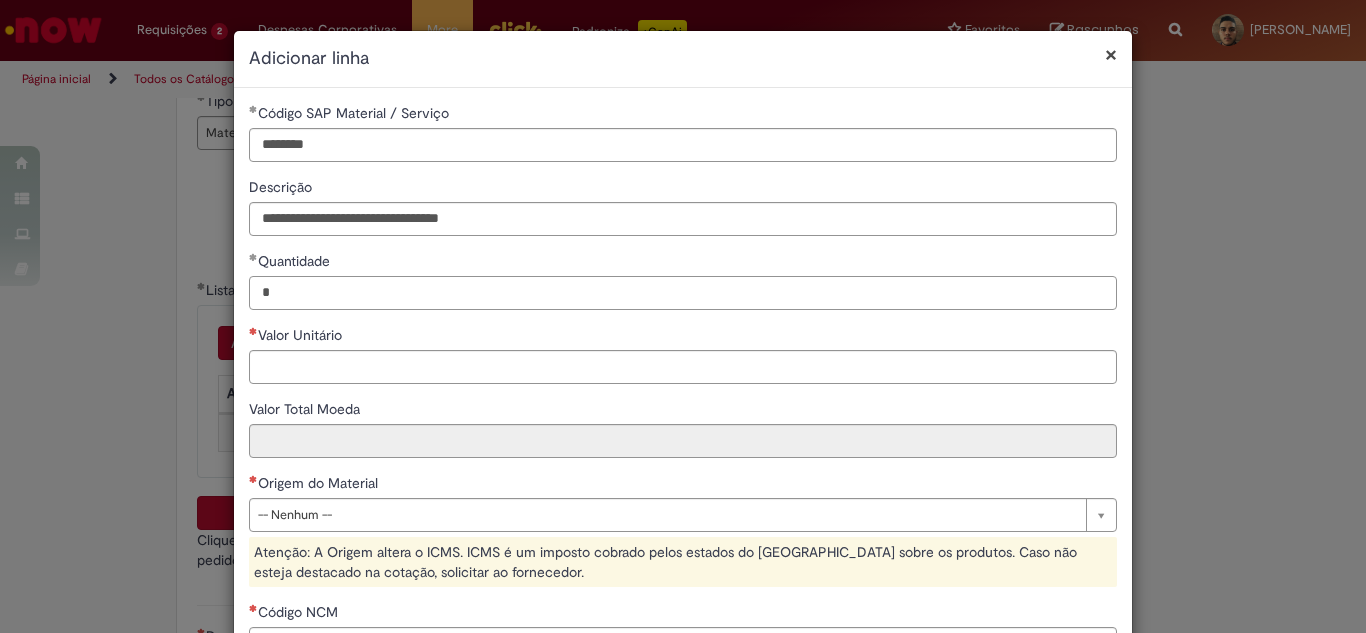 type on "*" 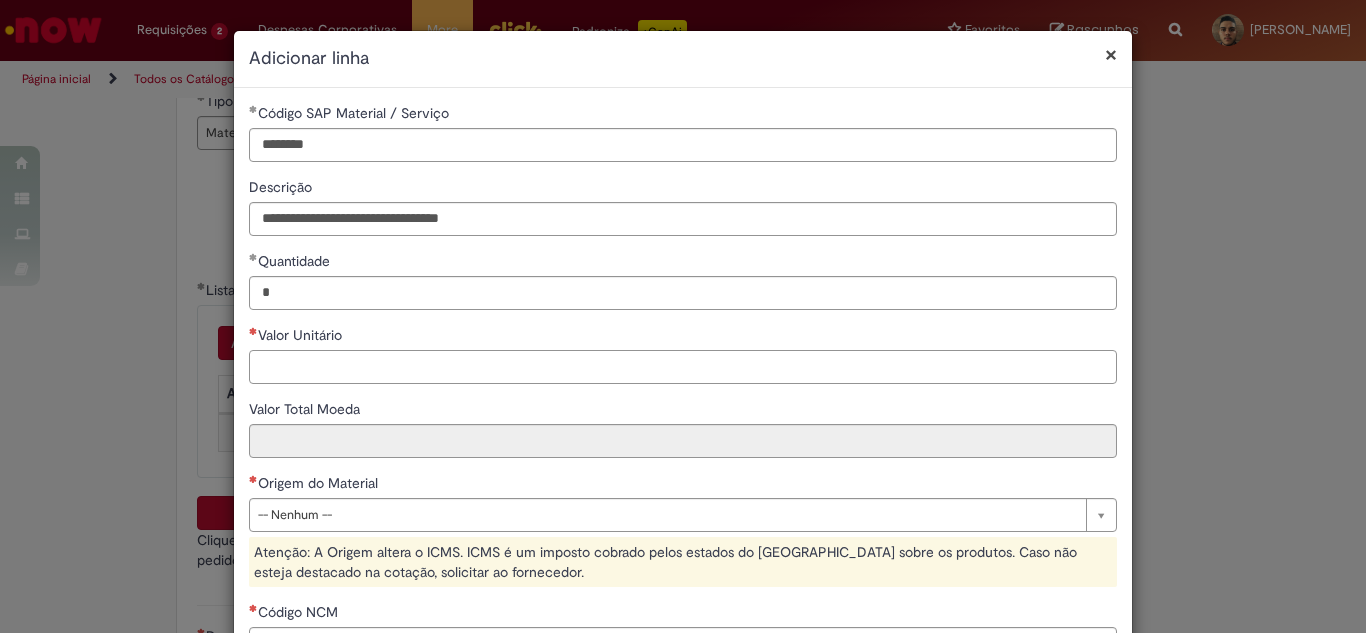 click on "Valor Unitário" at bounding box center (683, 367) 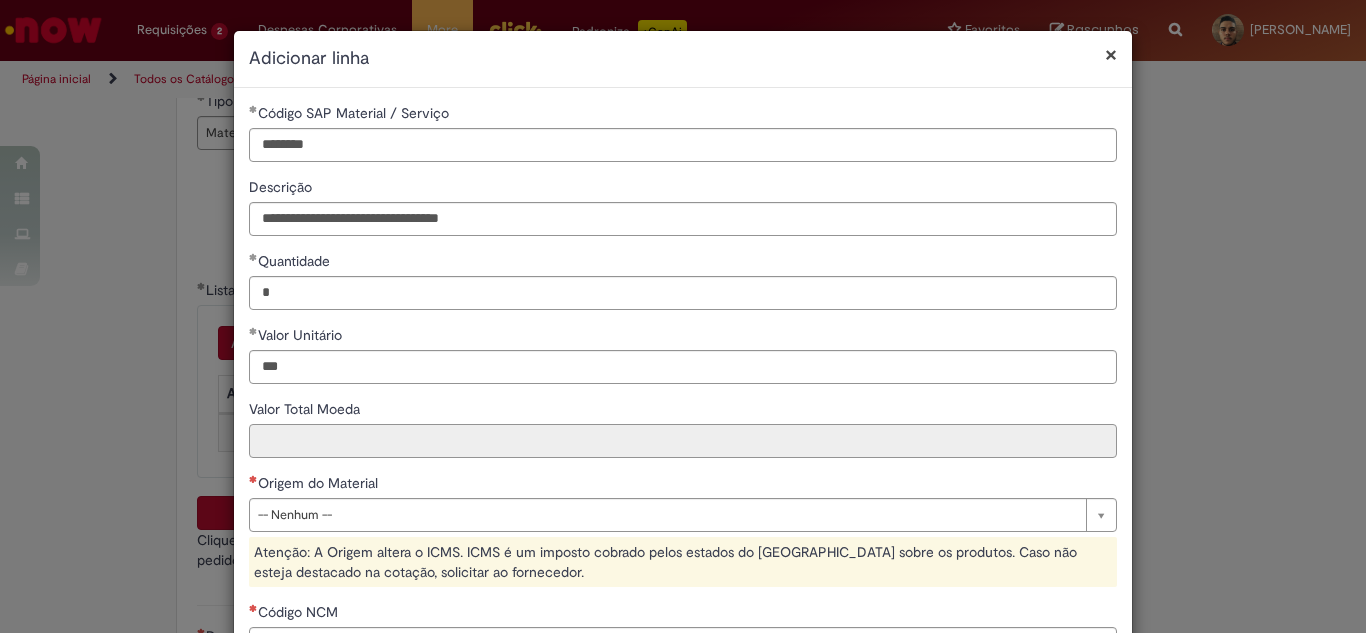 type on "******" 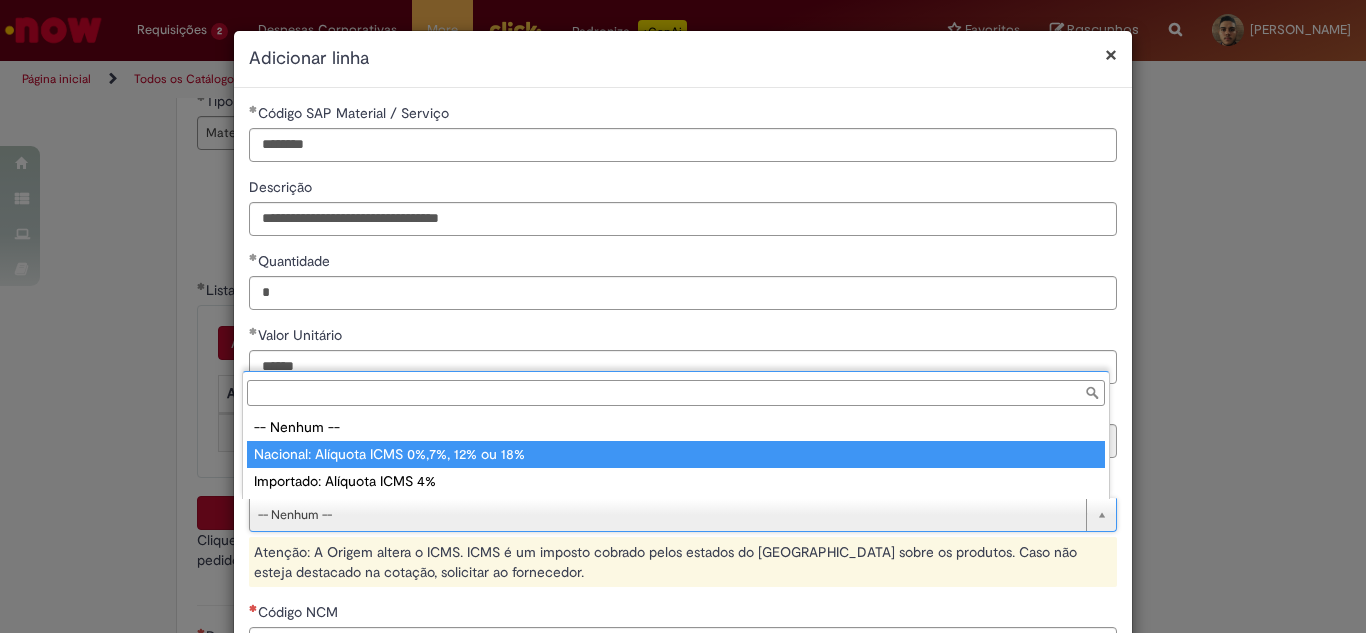 type on "**********" 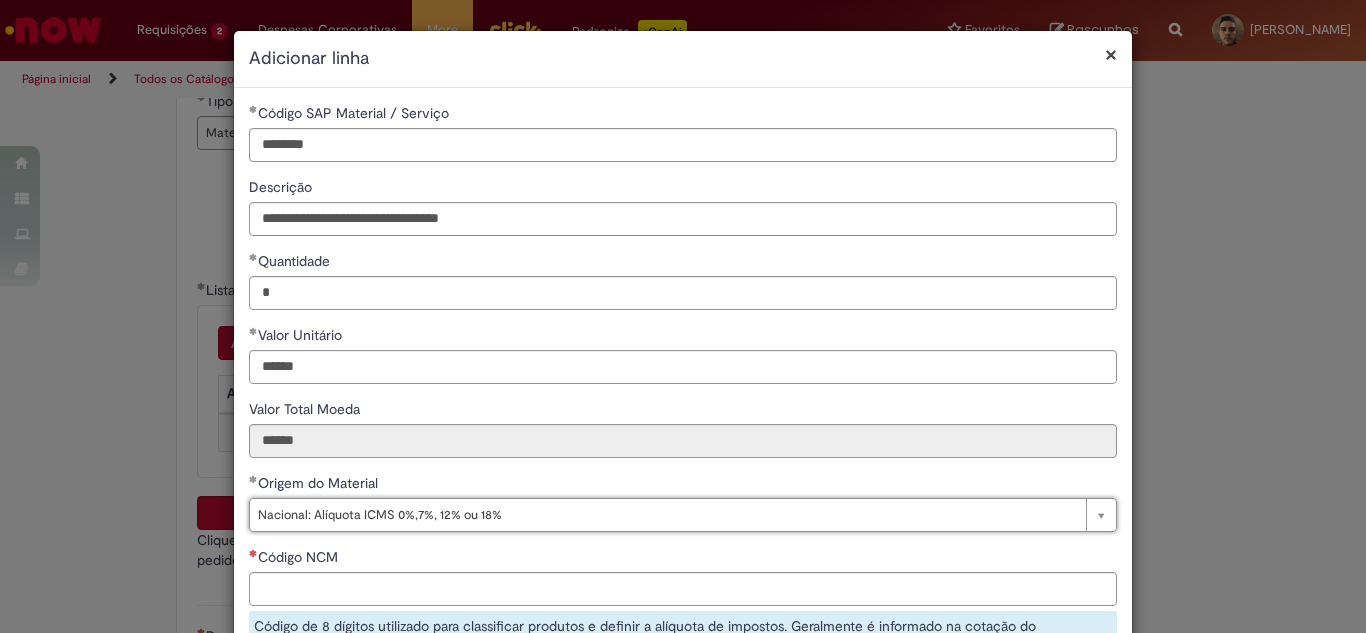 scroll, scrollTop: 200, scrollLeft: 0, axis: vertical 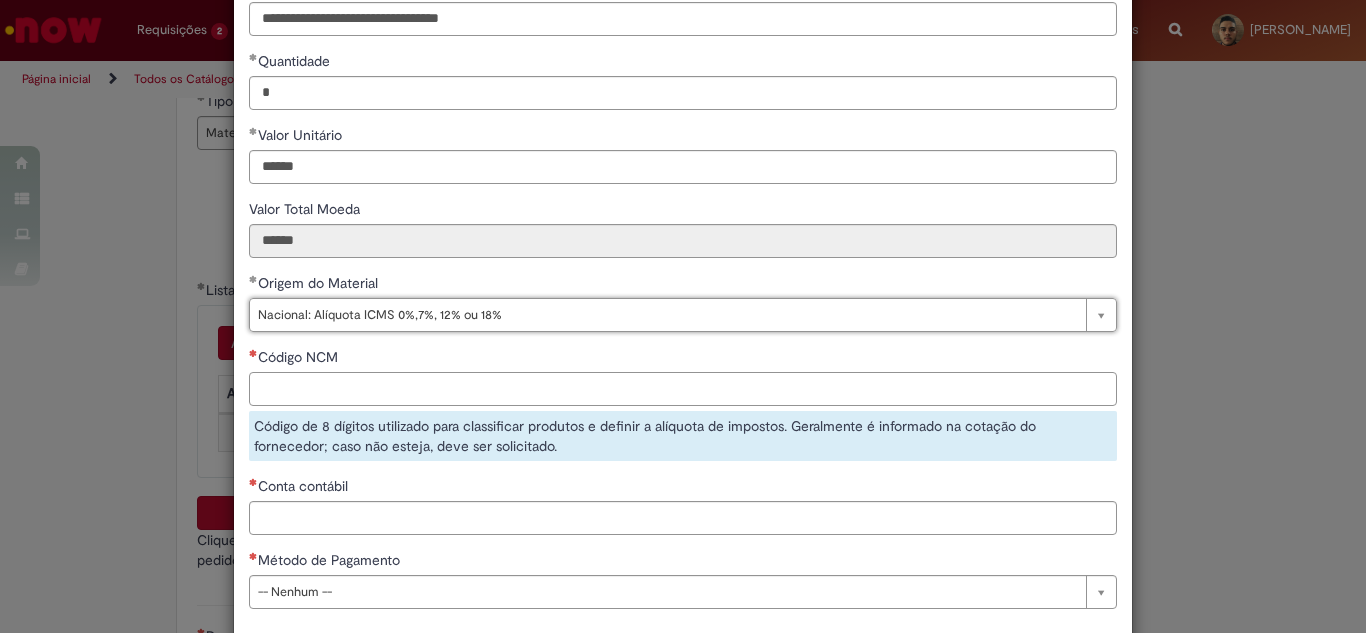 click on "Código NCM" at bounding box center [683, 389] 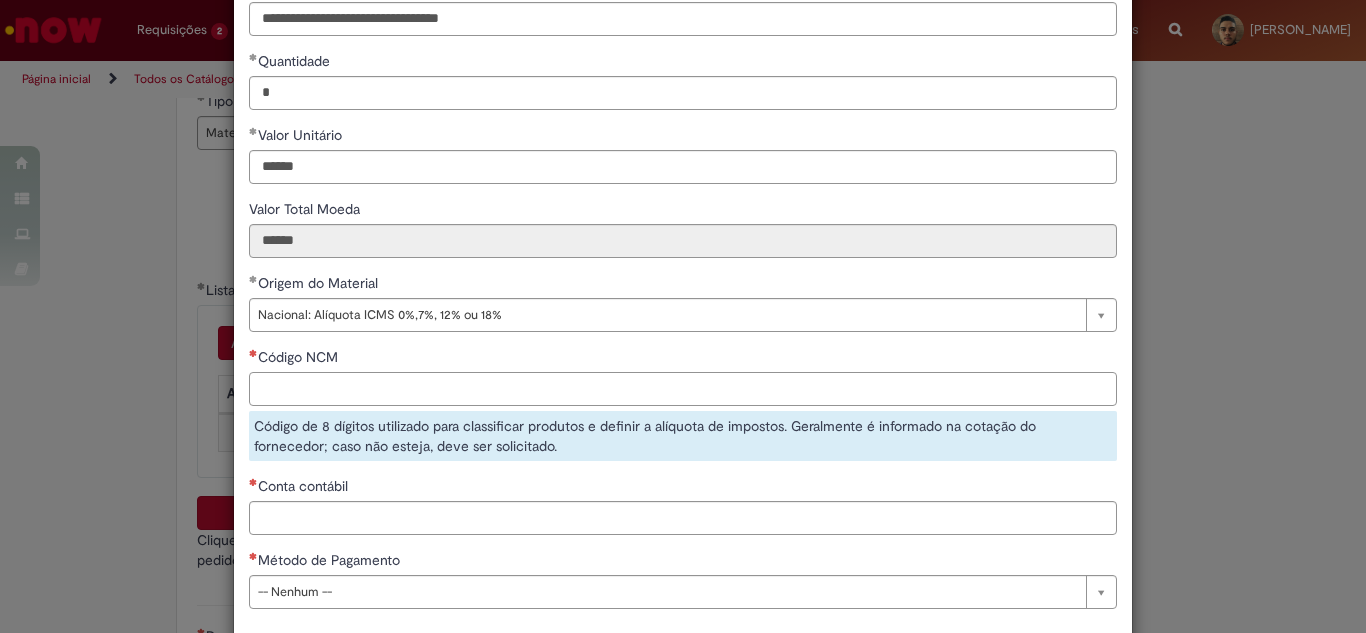 paste on "**********" 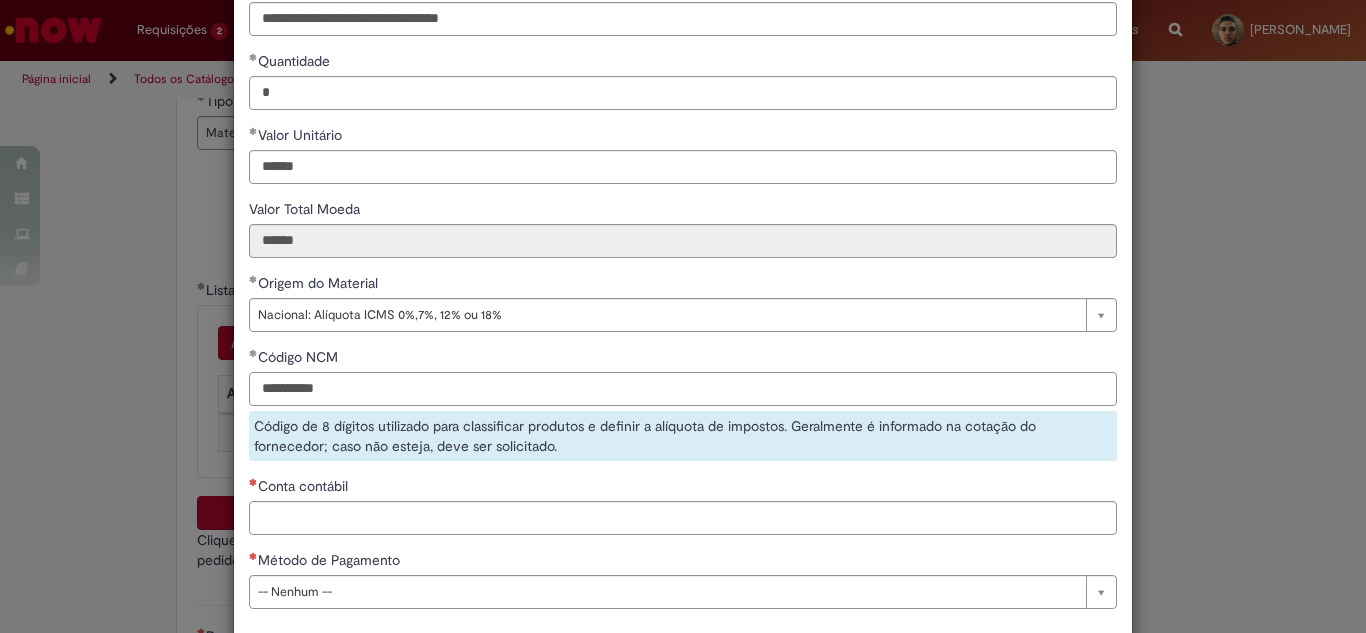 click on "**********" at bounding box center (683, 389) 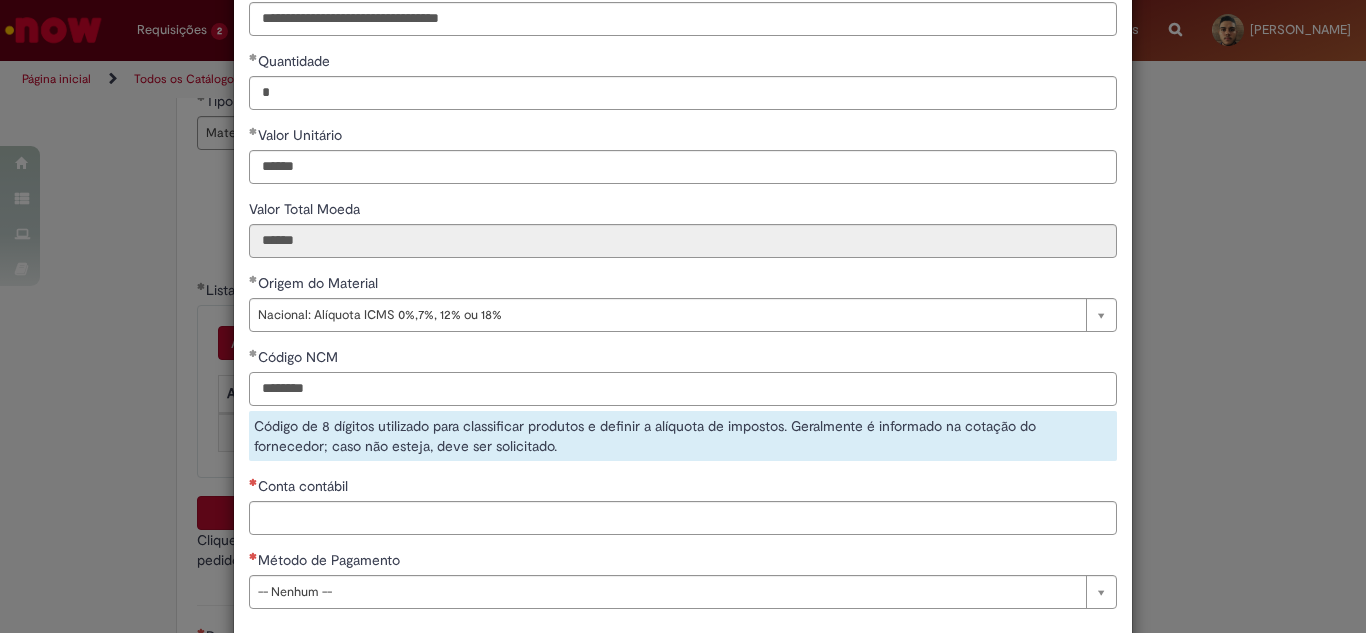 type on "********" 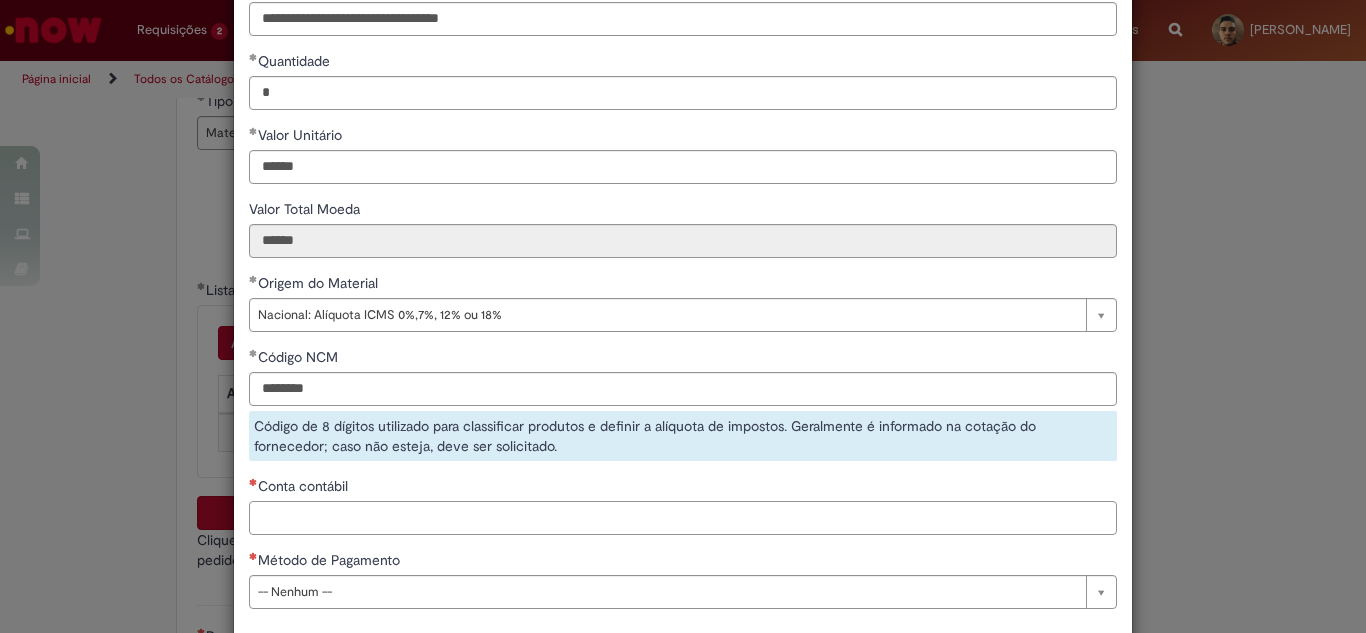 click on "**********" at bounding box center [683, 263] 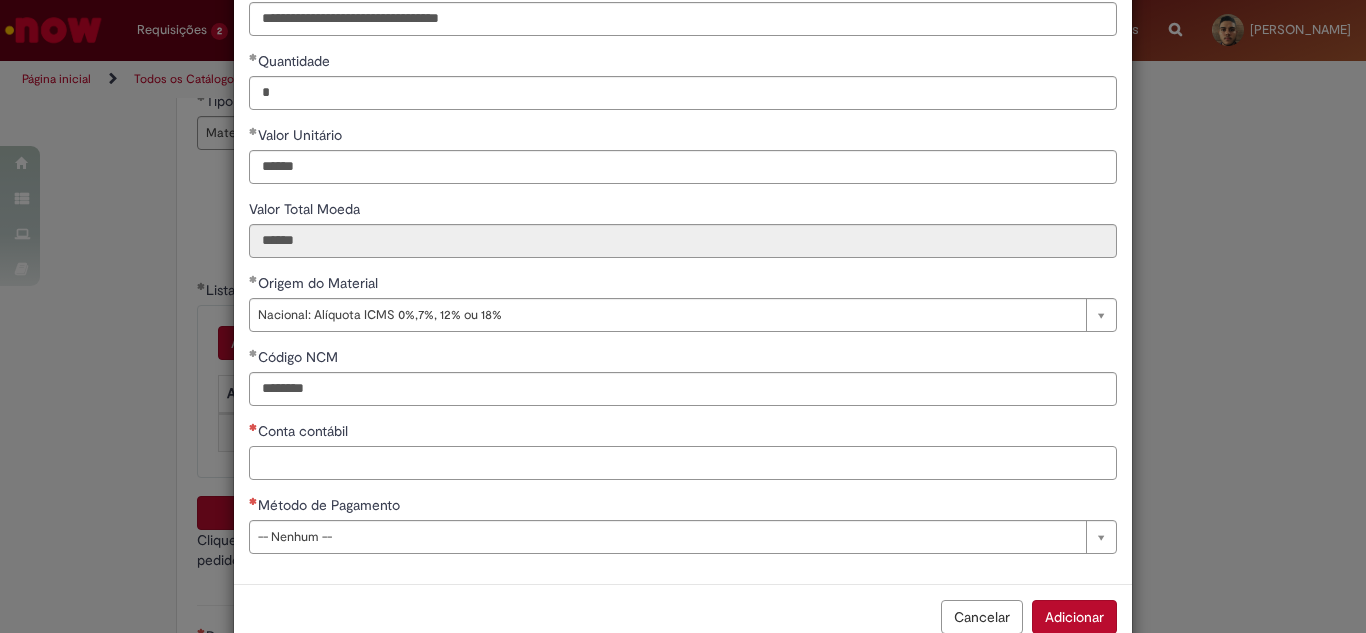 paste on "********" 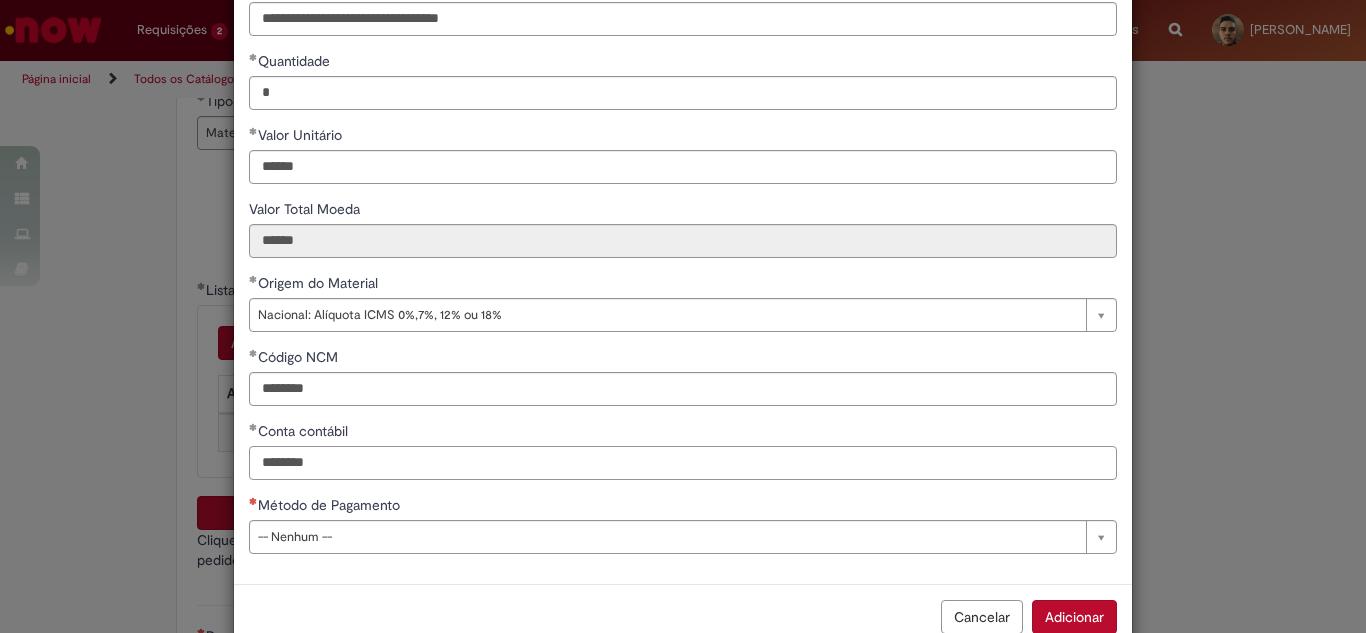 type on "********" 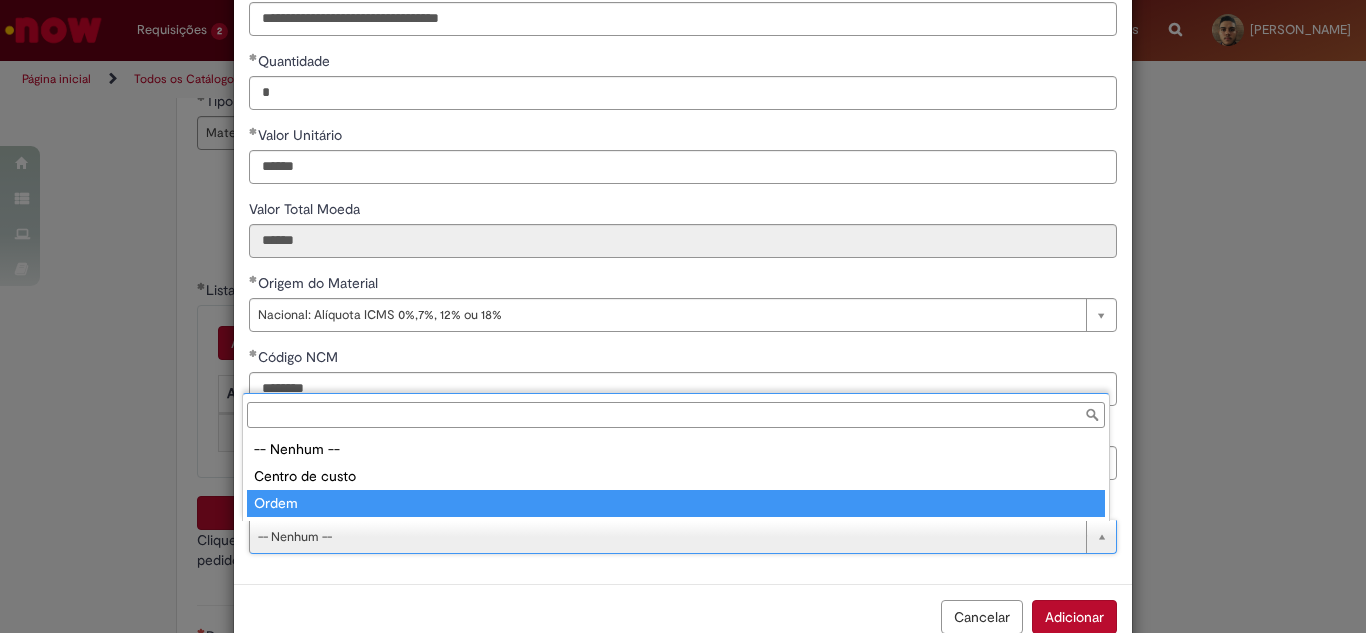 type on "*****" 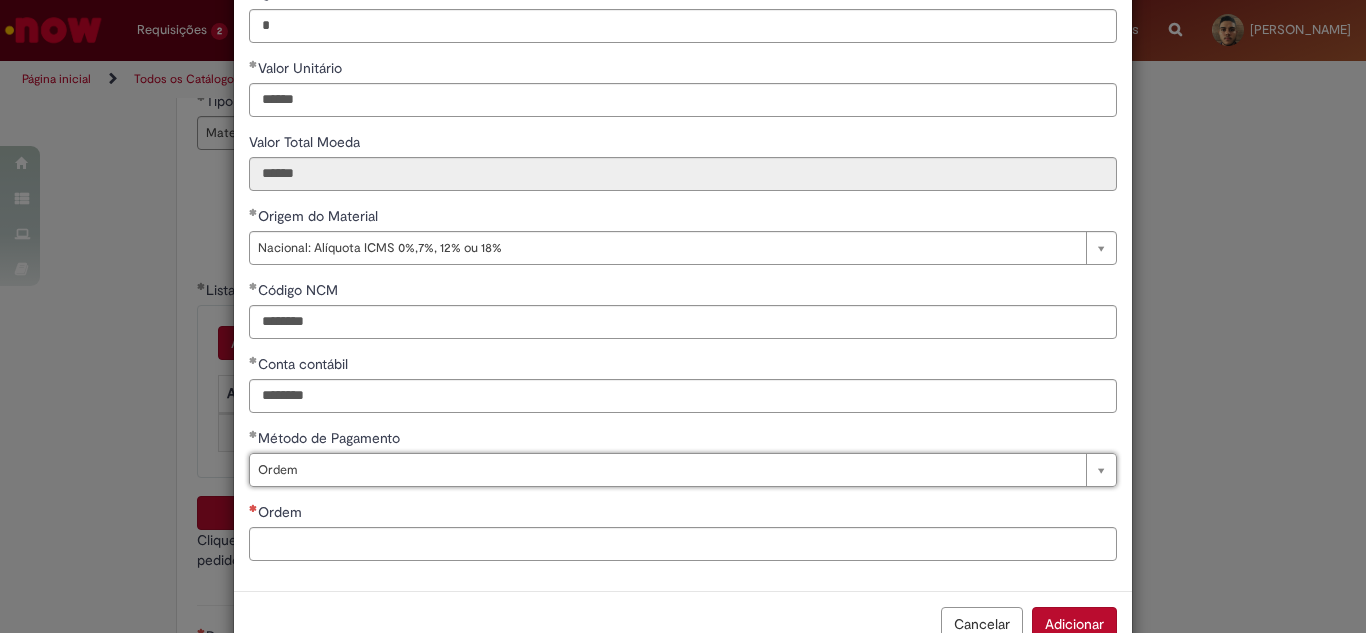 scroll, scrollTop: 300, scrollLeft: 0, axis: vertical 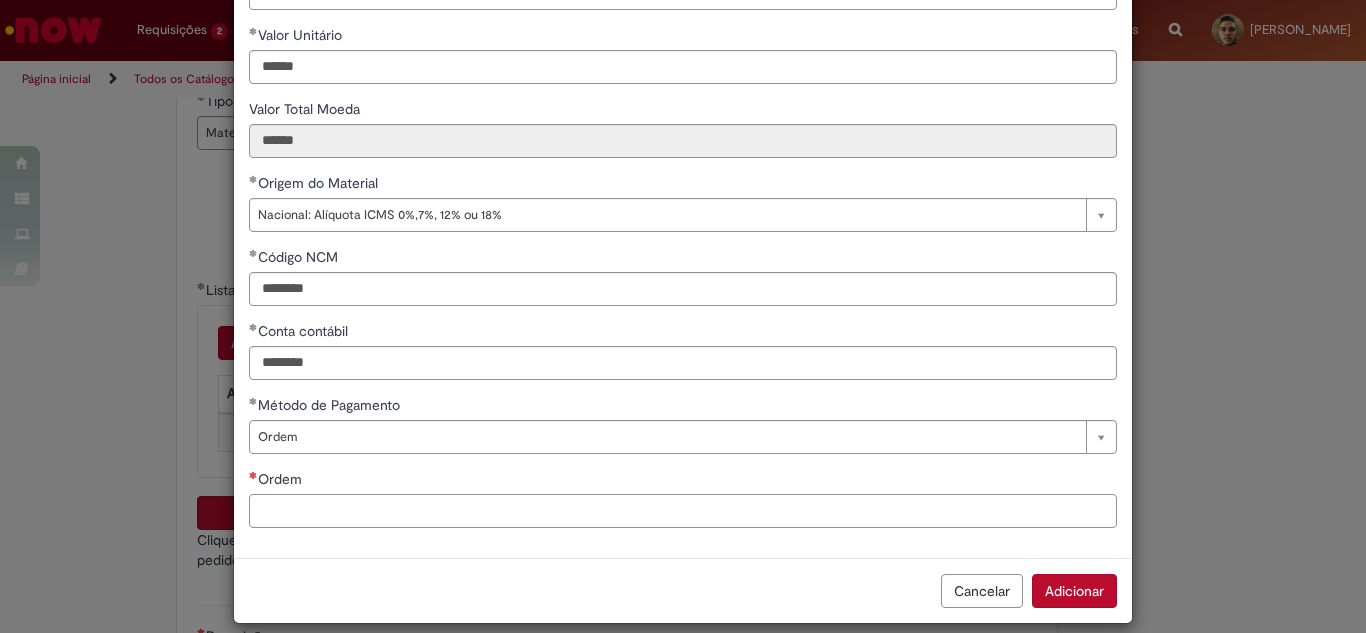 click on "Ordem" at bounding box center [683, 511] 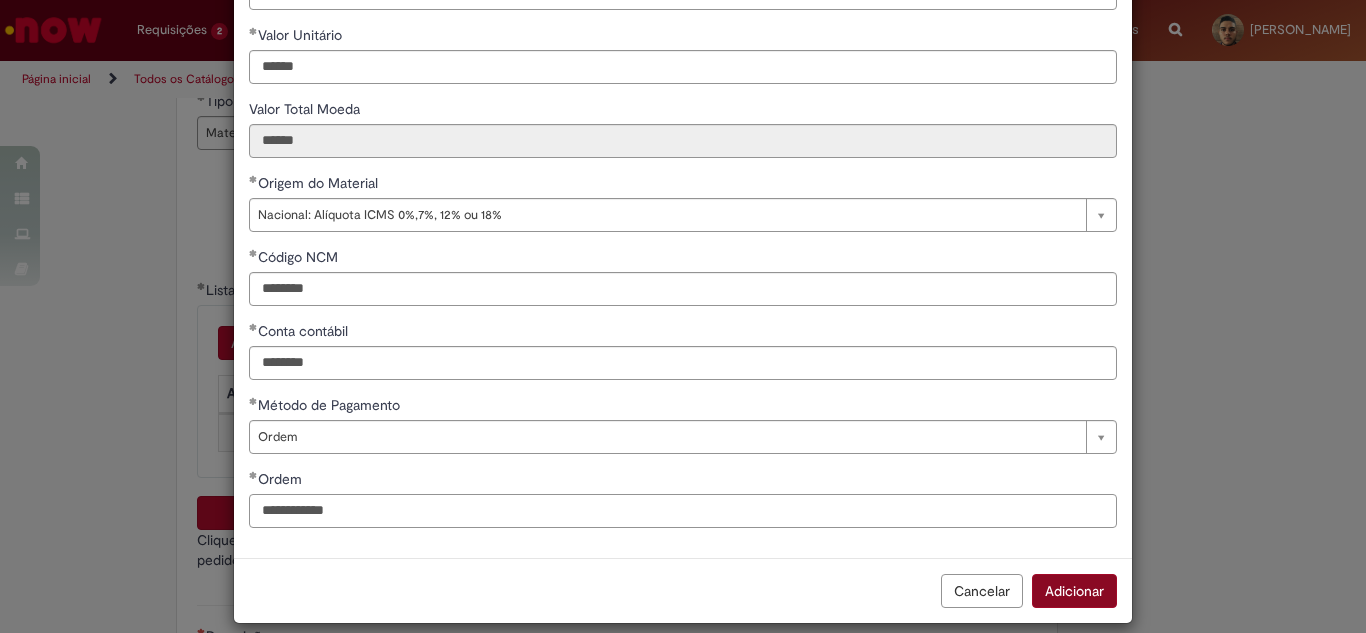 type on "**********" 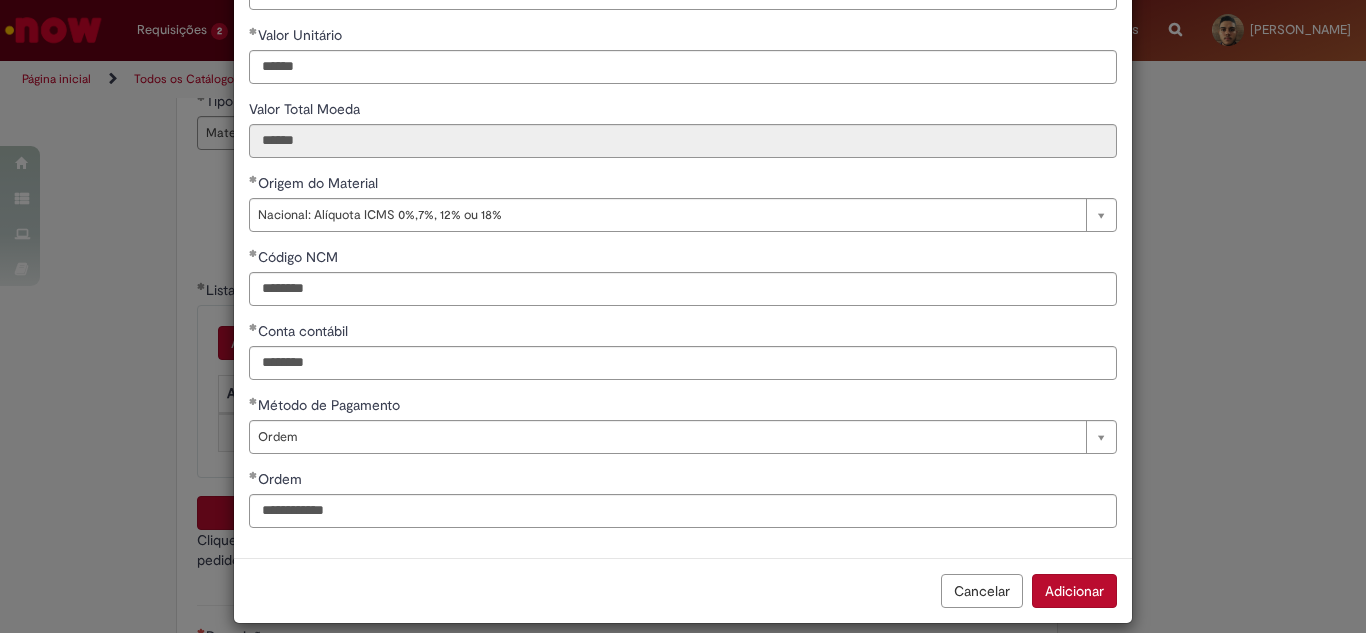 click on "Adicionar" at bounding box center (1074, 591) 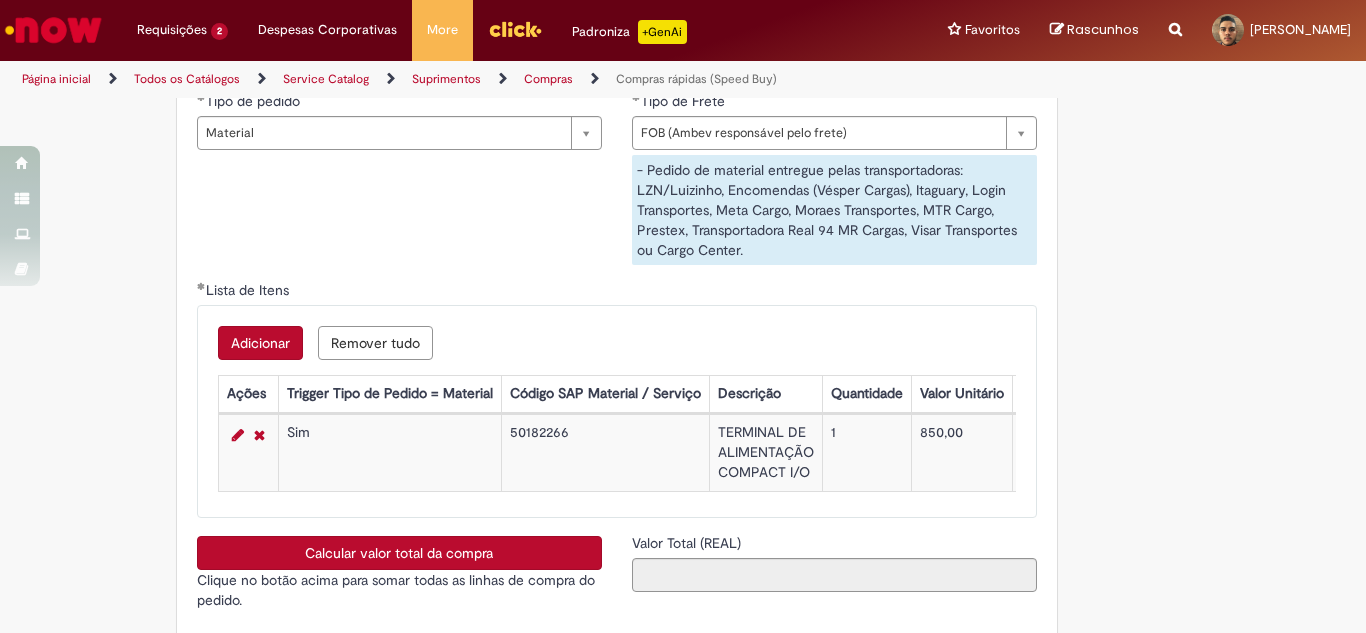 click on "Calcular valor total da compra" at bounding box center (399, 553) 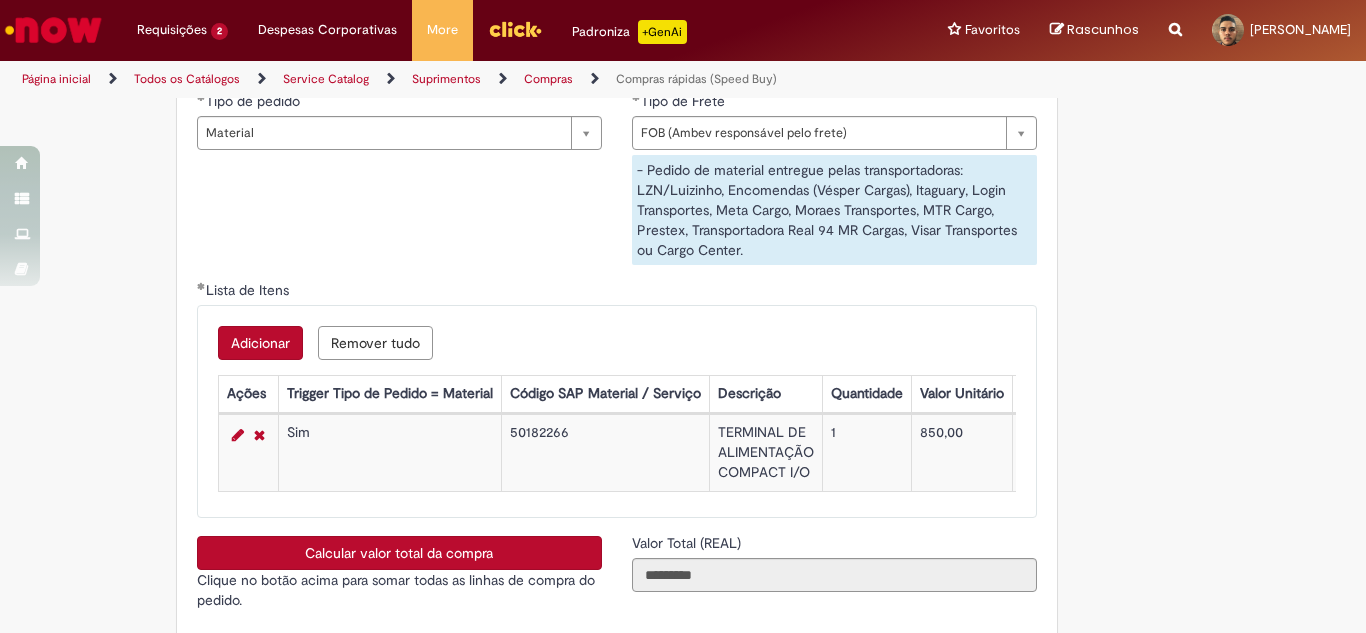 click on "Calcular valor total da compra" at bounding box center (399, 553) 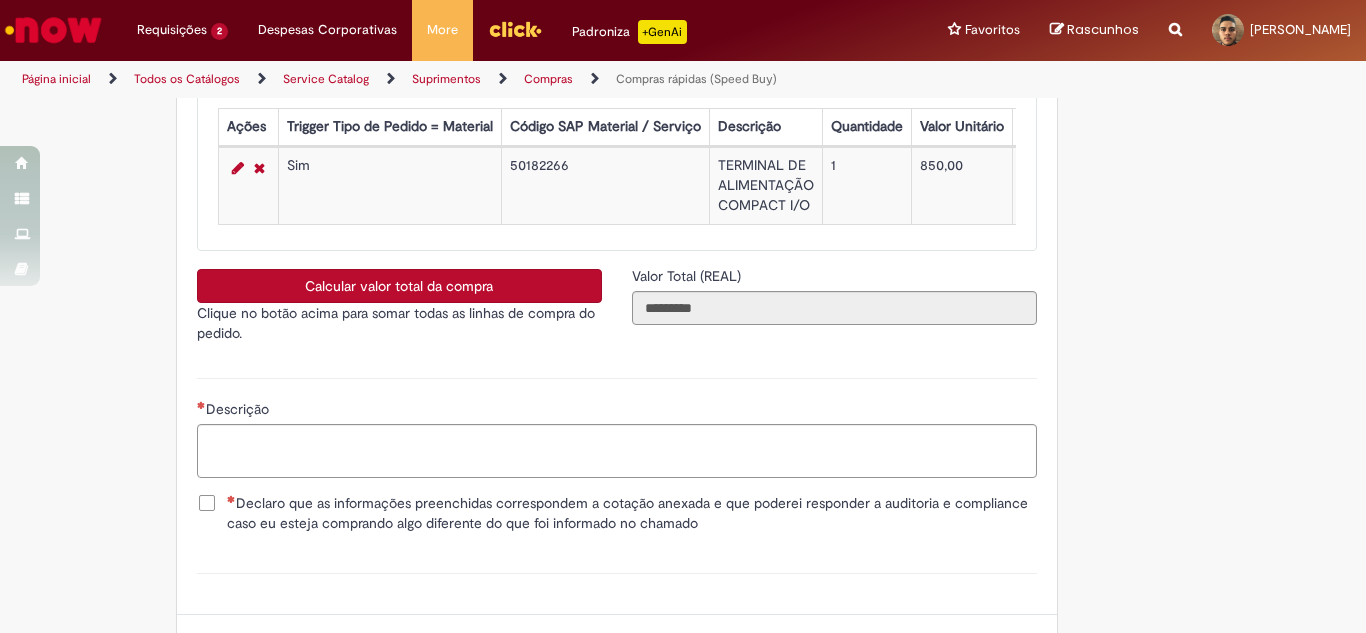 scroll, scrollTop: 3400, scrollLeft: 0, axis: vertical 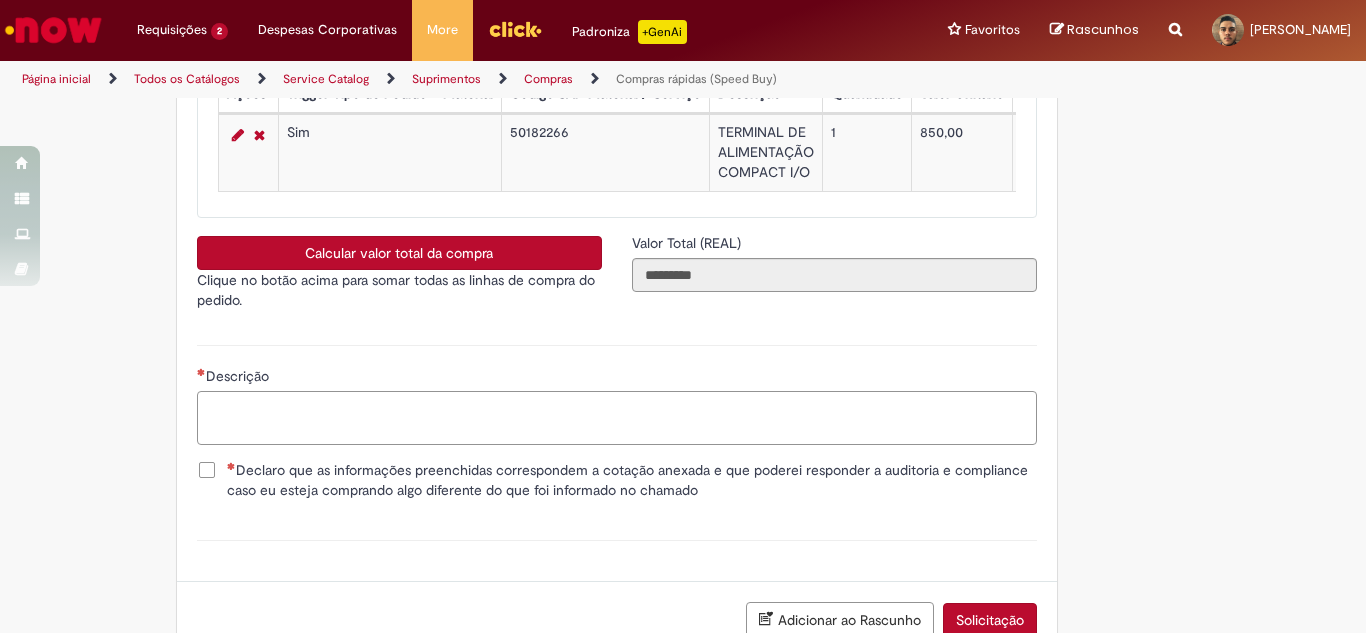 click on "Descrição" at bounding box center [617, 418] 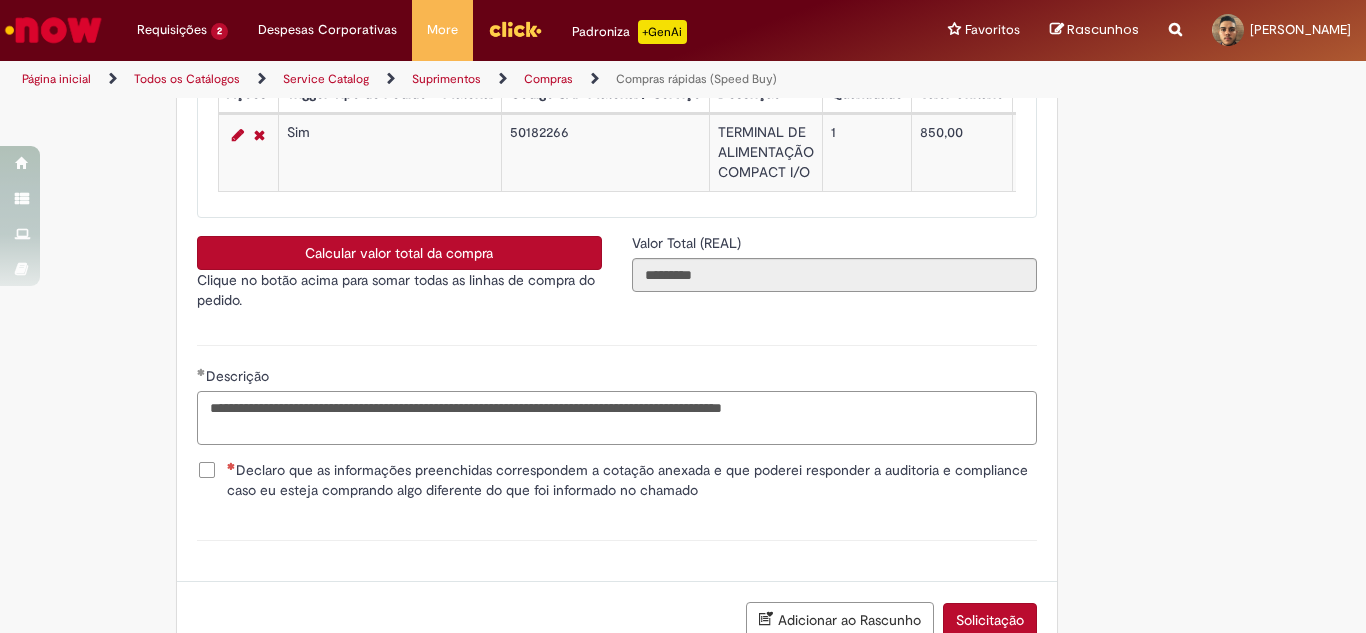 scroll, scrollTop: 3550, scrollLeft: 0, axis: vertical 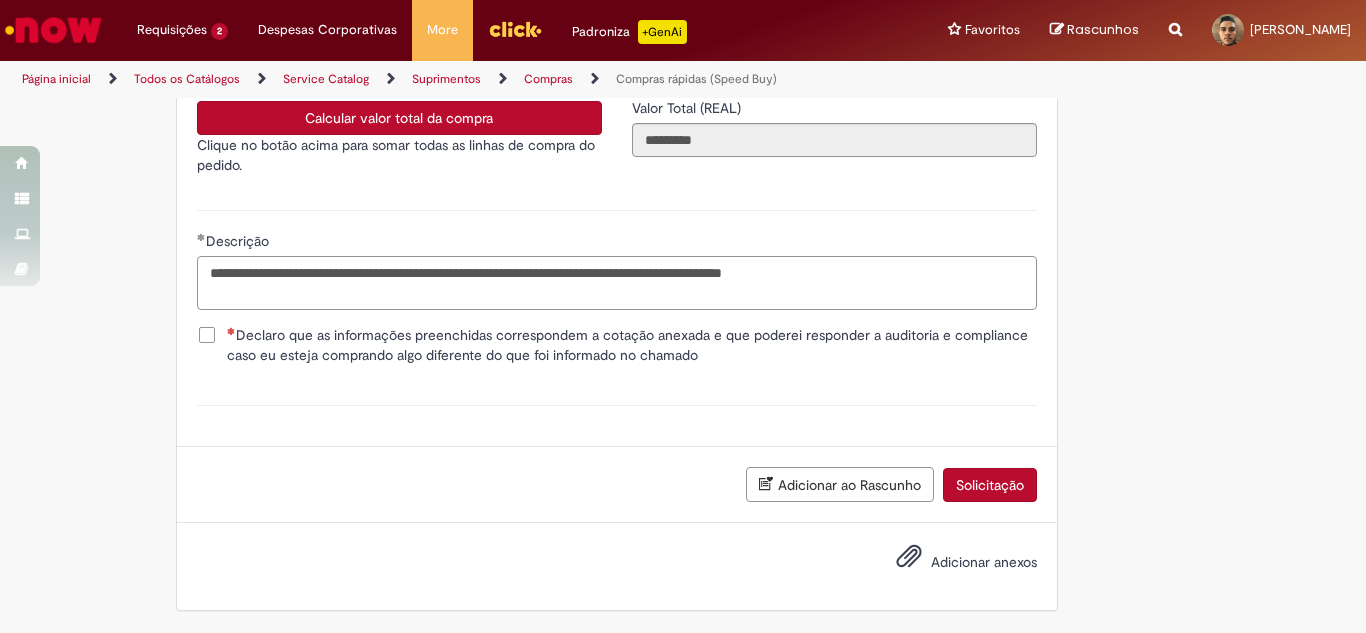 type on "**********" 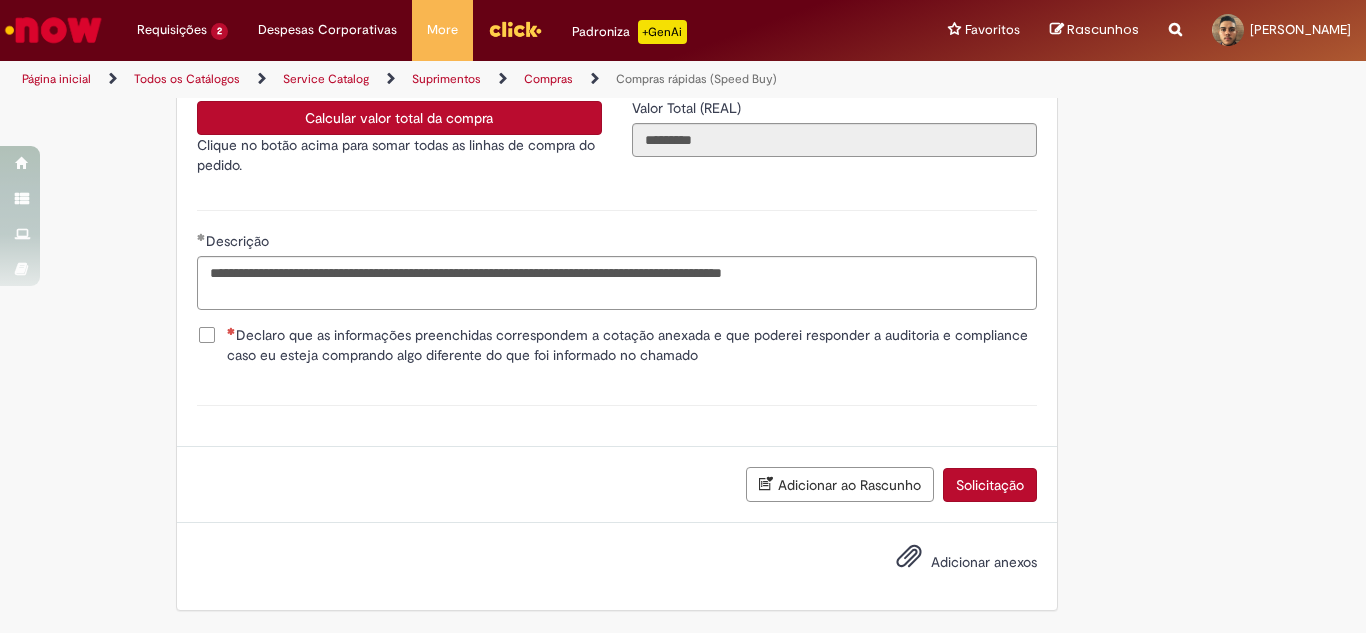 click on "Declaro que as informações preenchidas correspondem a cotação anexada e que poderei responder a auditoria e compliance caso eu esteja comprando algo diferente do que foi informado no chamado" at bounding box center [632, 345] 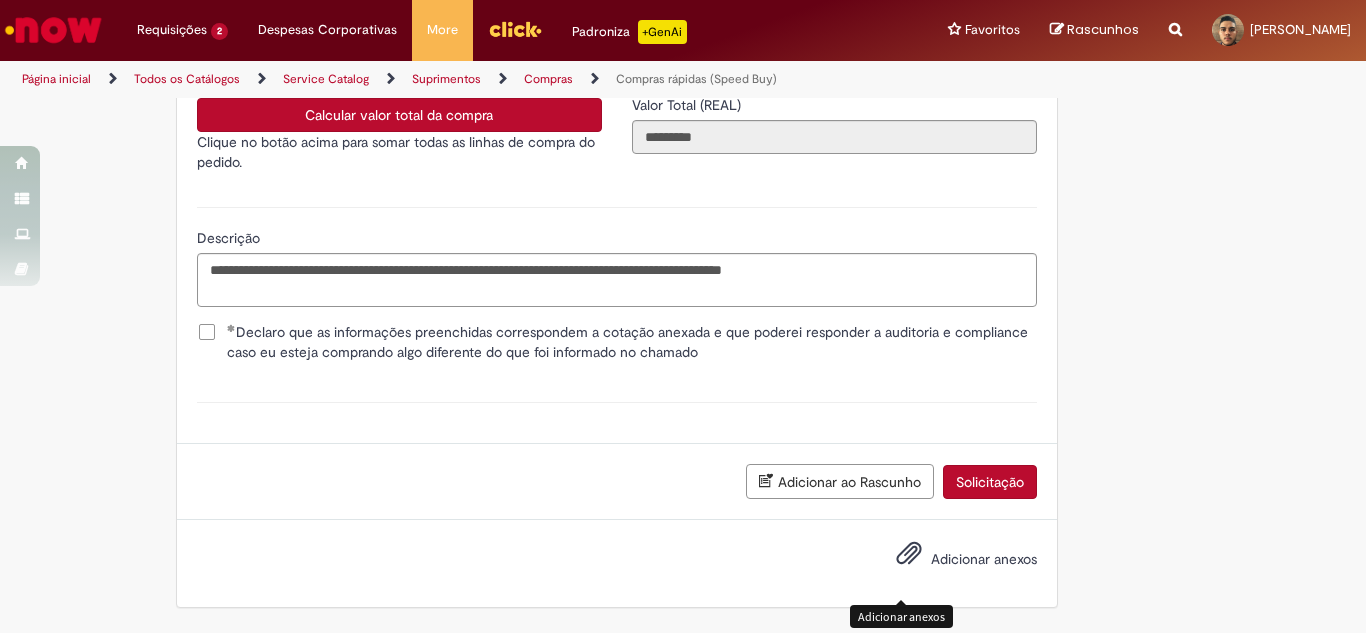 click at bounding box center (909, 554) 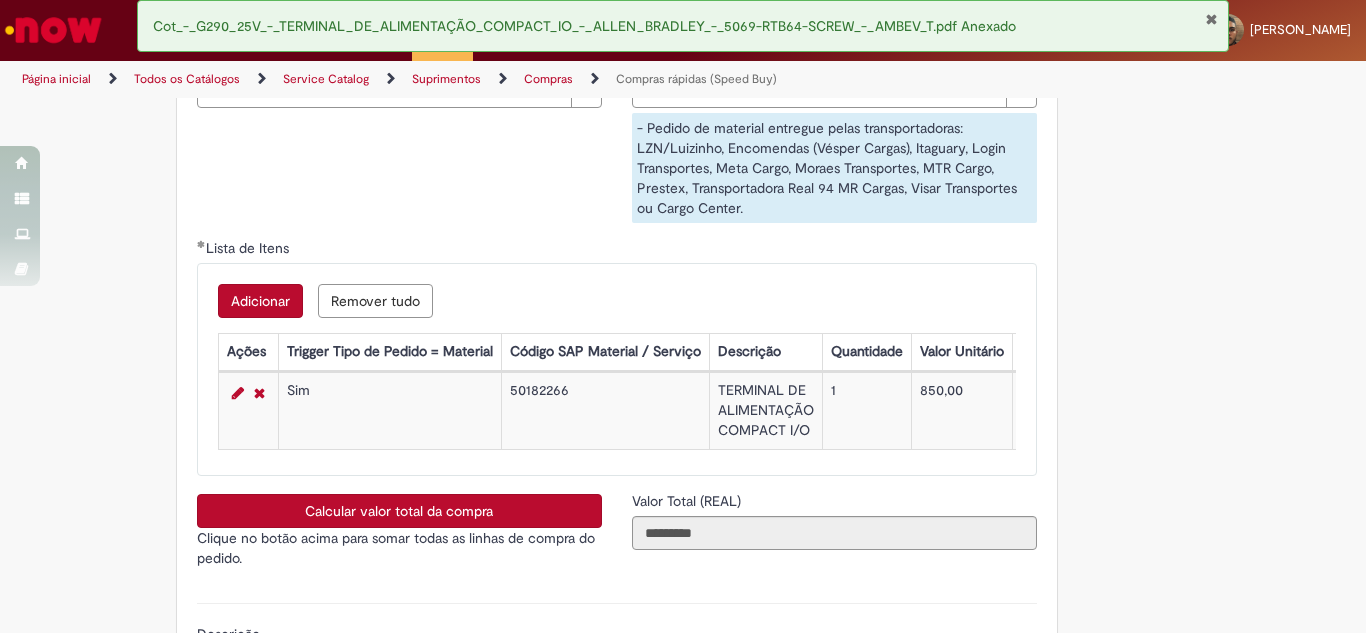 scroll, scrollTop: 3109, scrollLeft: 0, axis: vertical 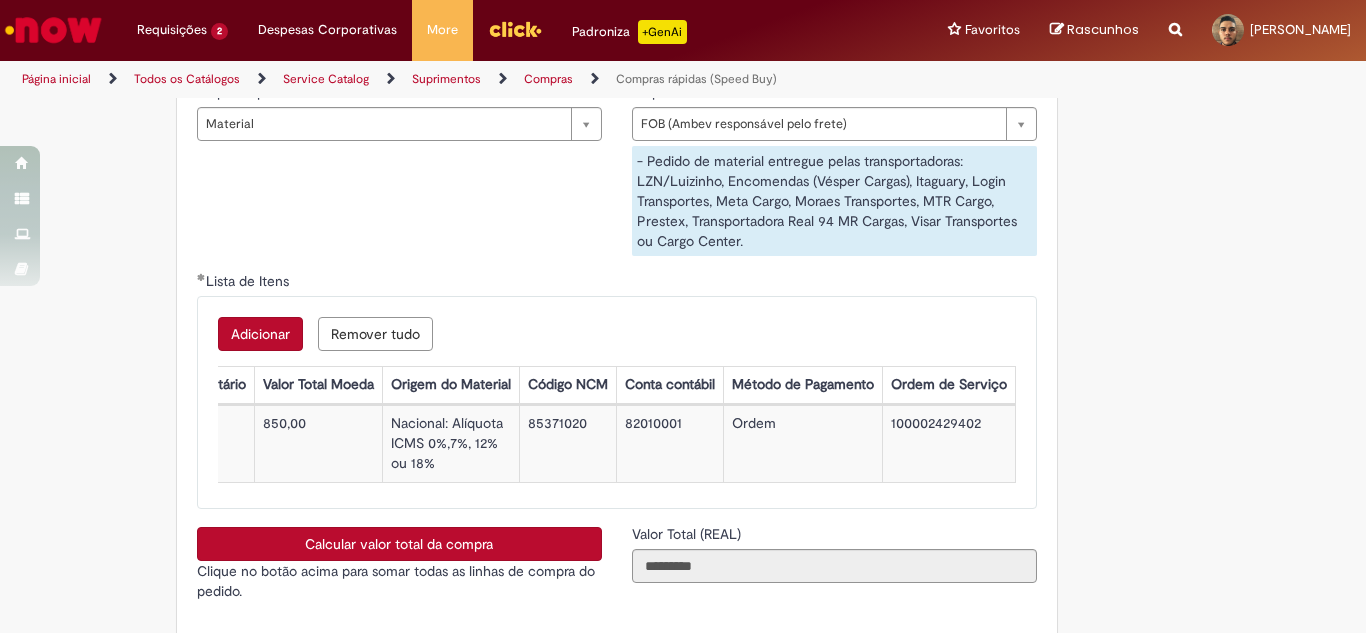 click on "100002429402" at bounding box center (948, 444) 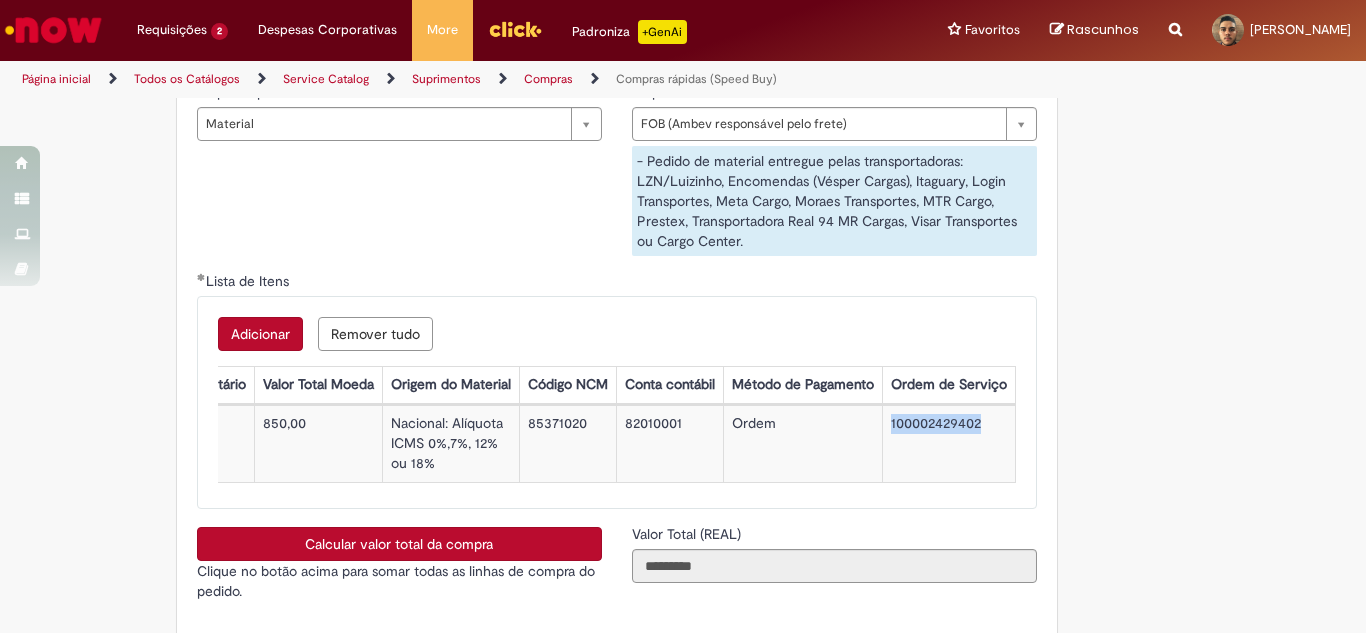 drag, startPoint x: 880, startPoint y: 425, endPoint x: 997, endPoint y: 424, distance: 117.00427 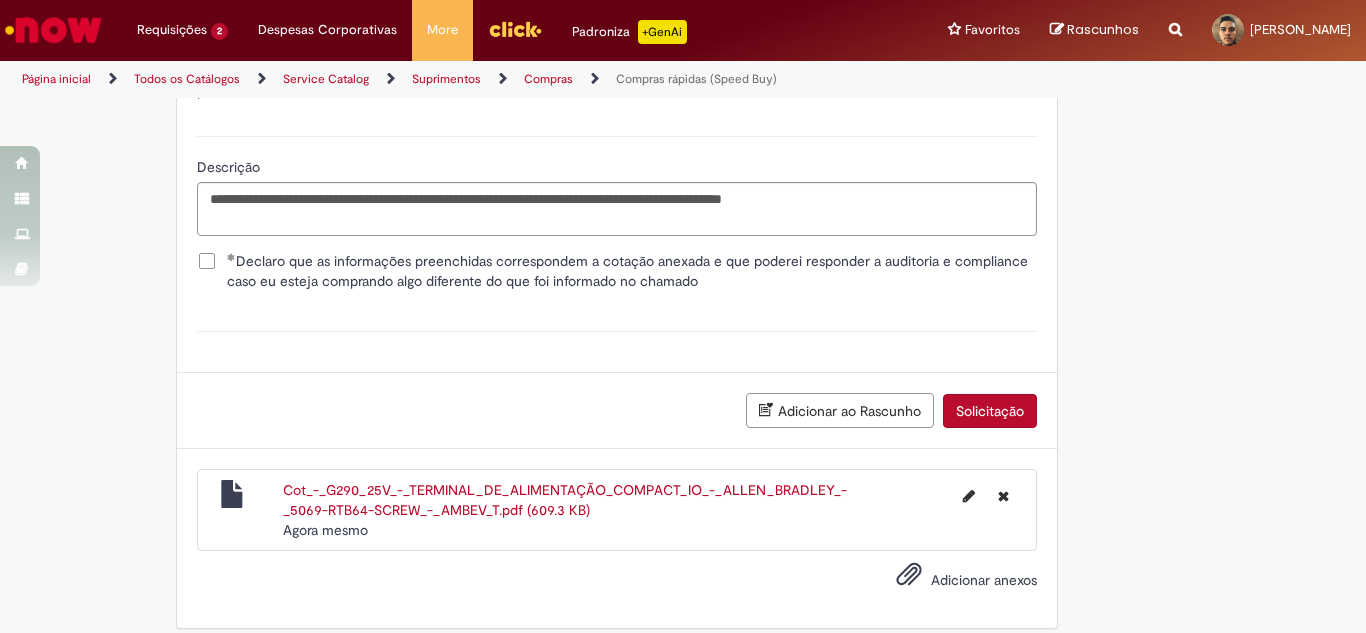 click on "Solicitação" at bounding box center [990, 411] 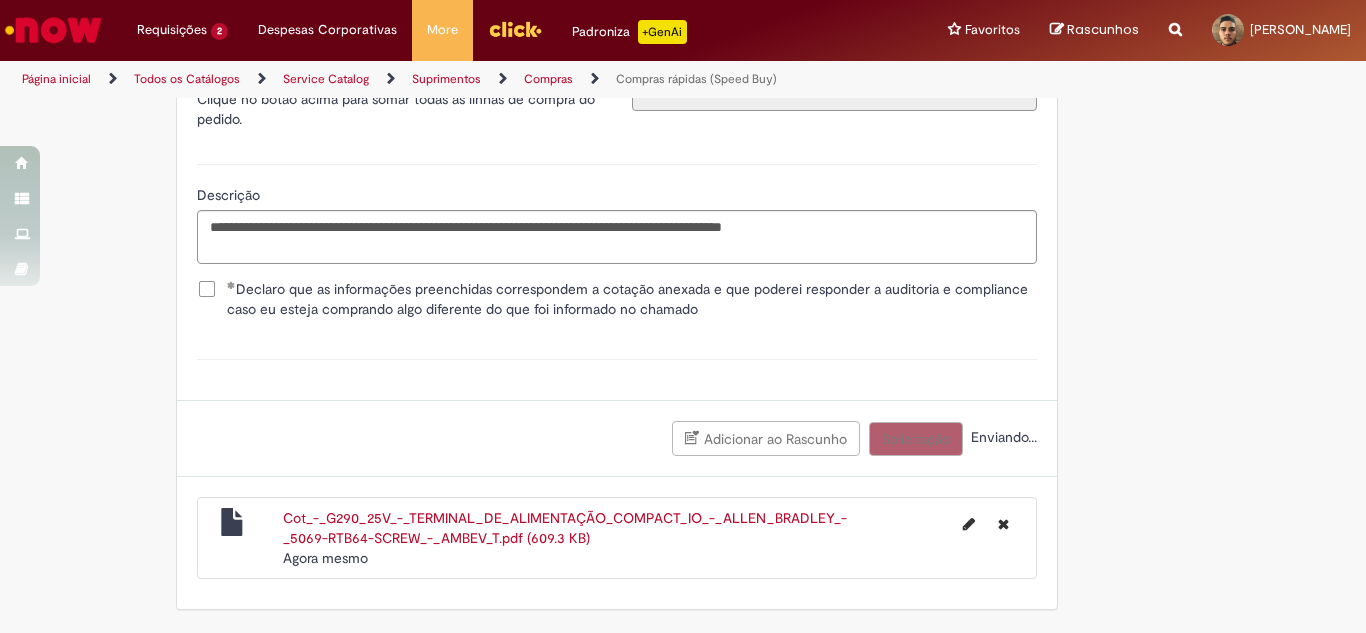 scroll, scrollTop: 3596, scrollLeft: 0, axis: vertical 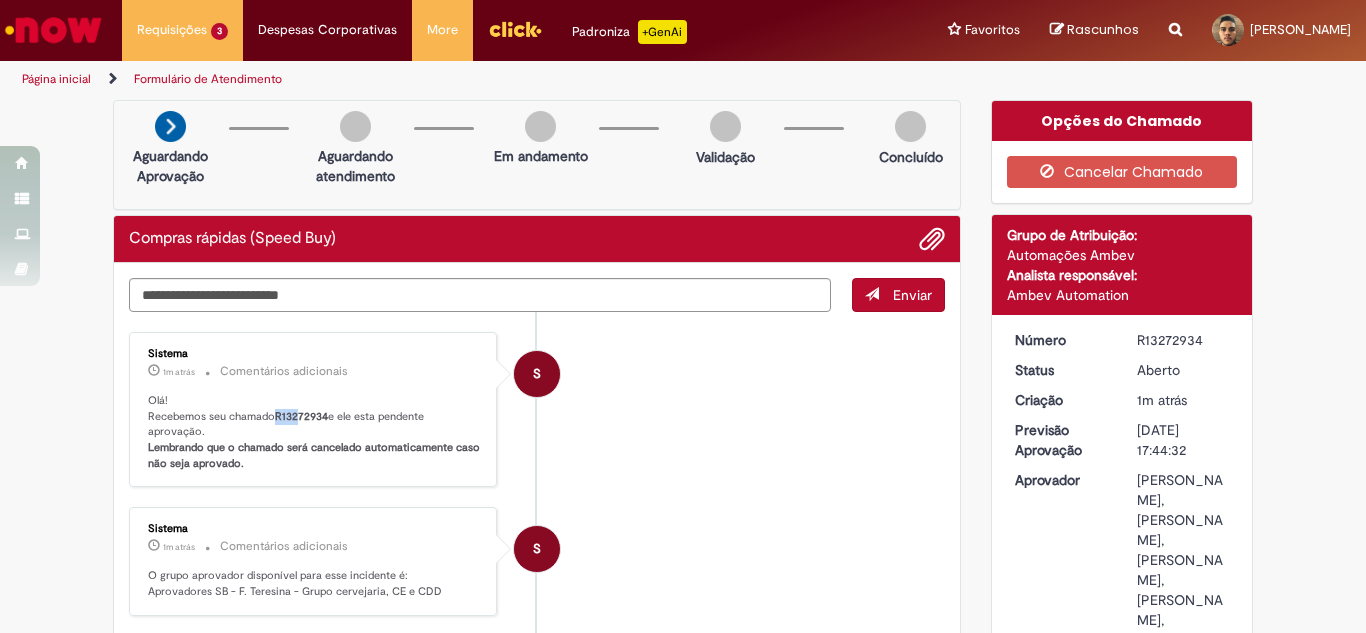 drag, startPoint x: 269, startPoint y: 421, endPoint x: 296, endPoint y: 418, distance: 27.166155 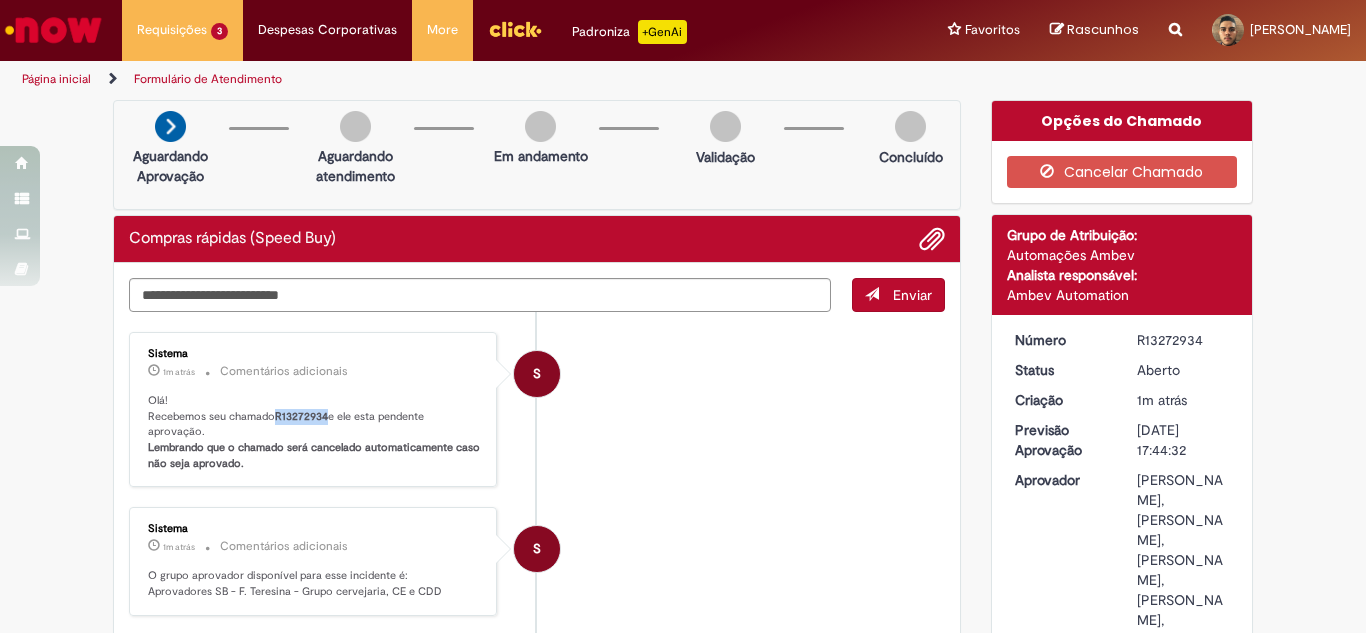 drag, startPoint x: 271, startPoint y: 416, endPoint x: 323, endPoint y: 414, distance: 52.03845 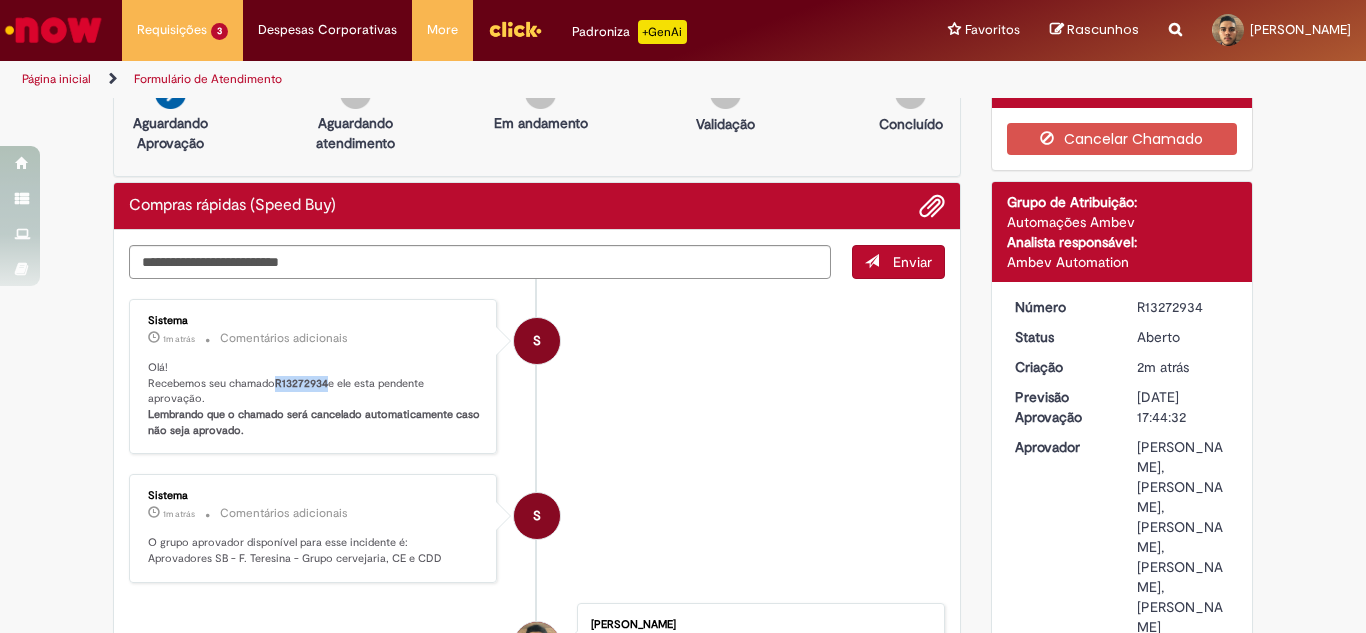 scroll, scrollTop: 0, scrollLeft: 0, axis: both 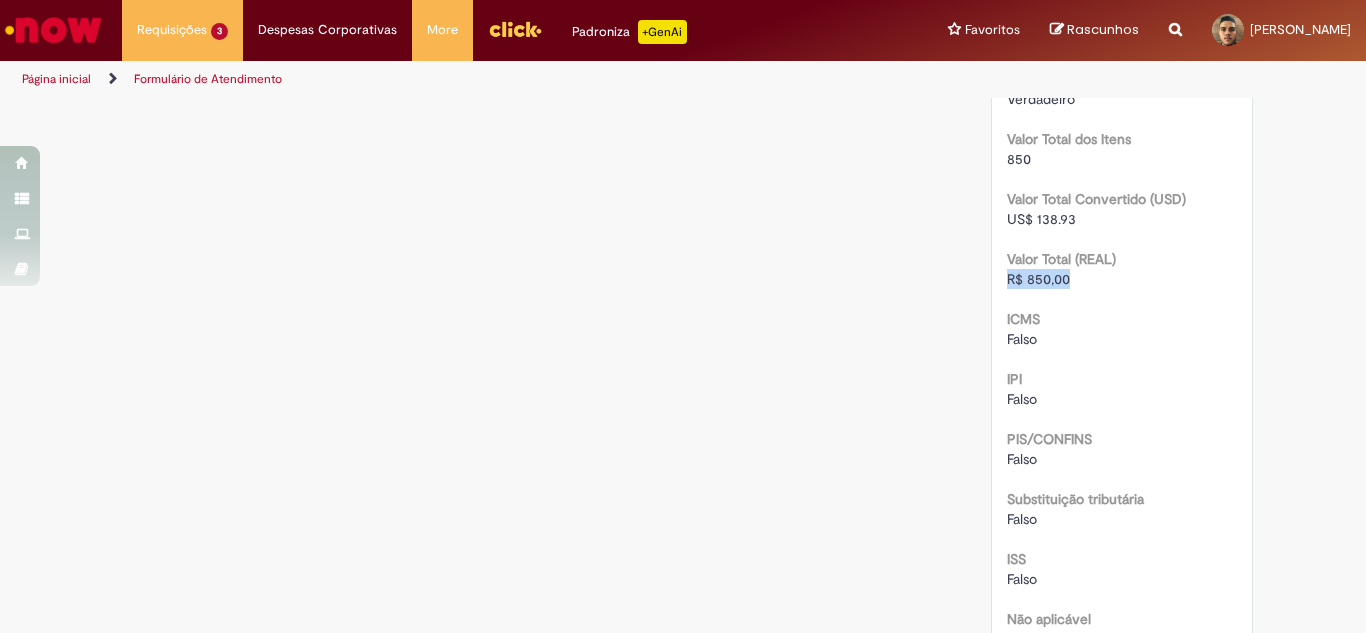 drag, startPoint x: 1074, startPoint y: 360, endPoint x: 987, endPoint y: 358, distance: 87.02299 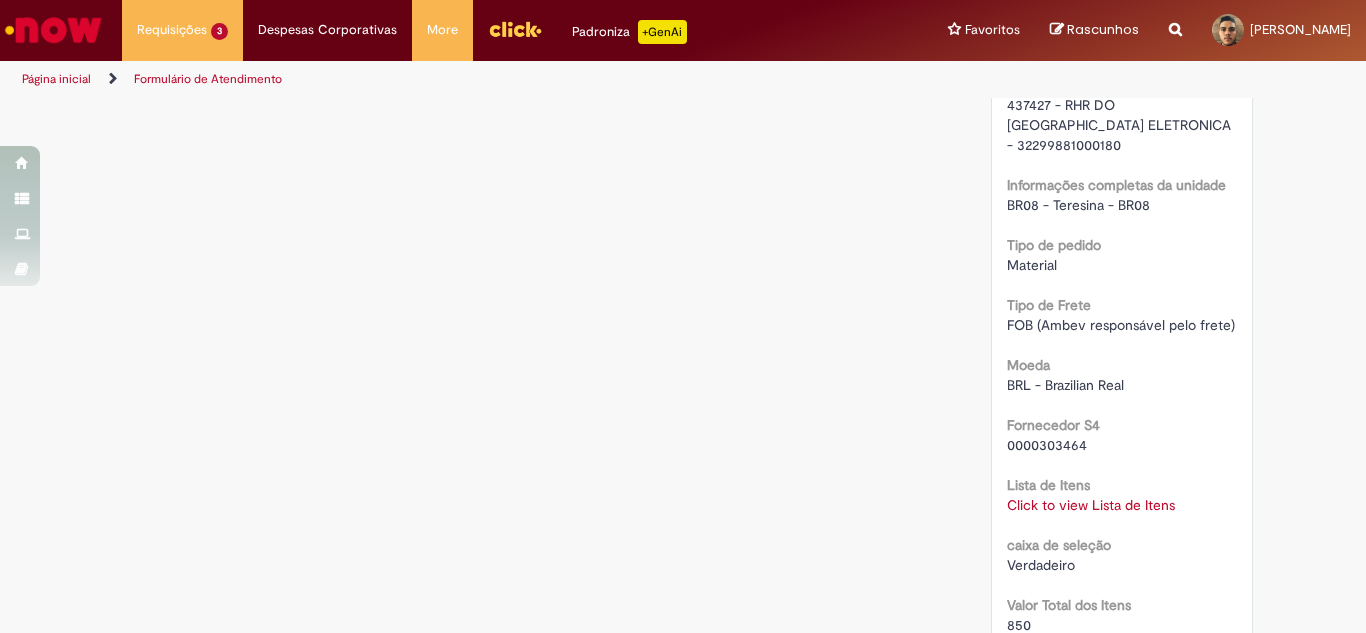 scroll, scrollTop: 1733, scrollLeft: 0, axis: vertical 